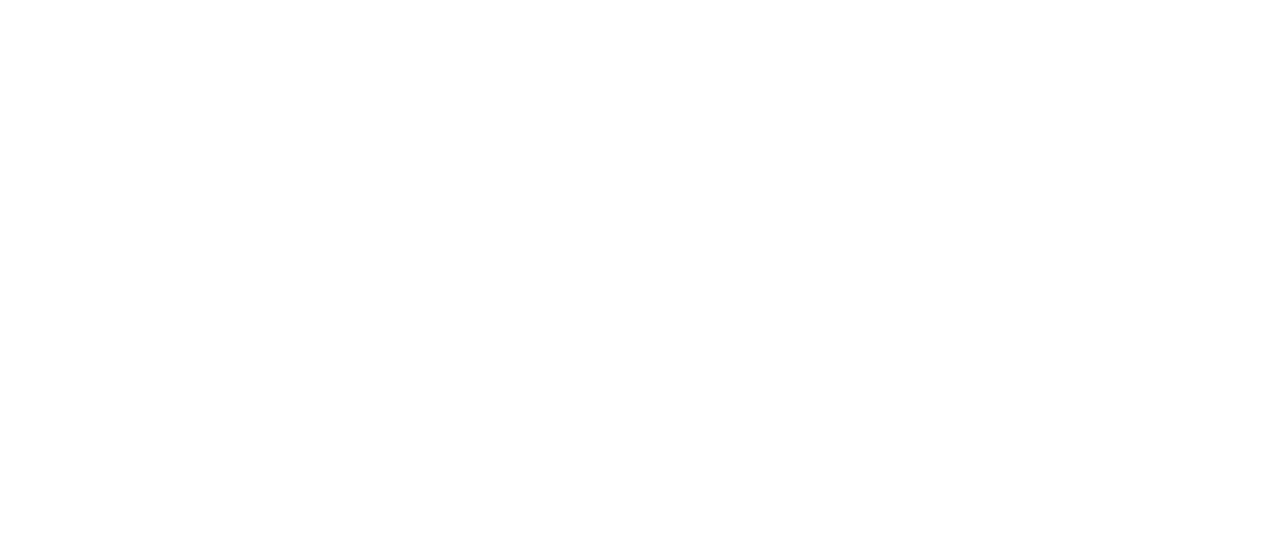 scroll, scrollTop: 0, scrollLeft: 0, axis: both 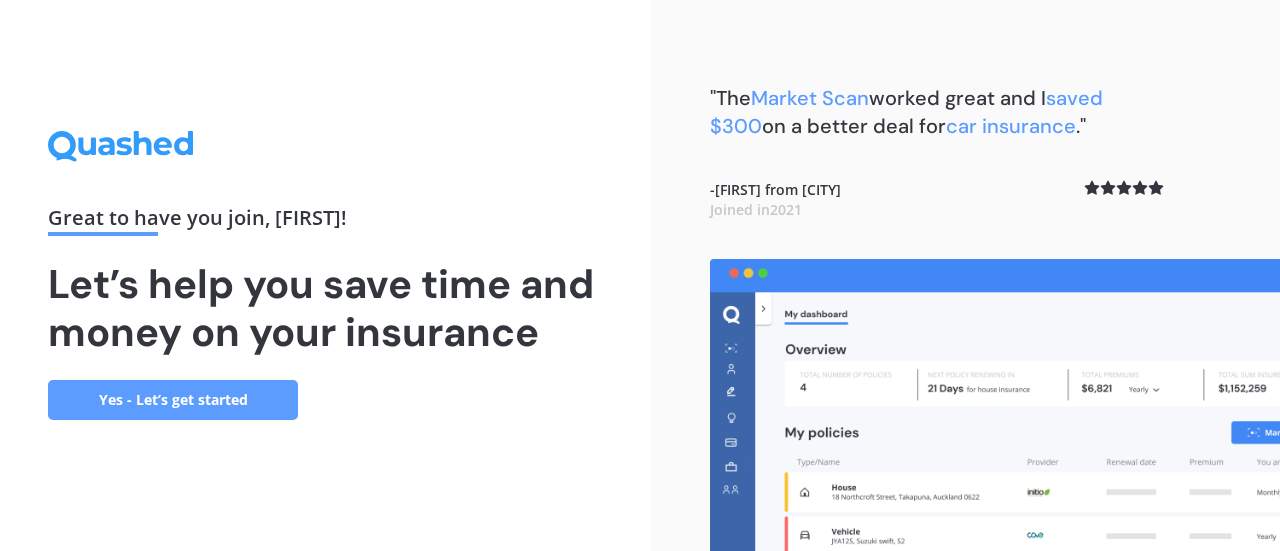 click on "Yes - Let’s get started" at bounding box center (173, 400) 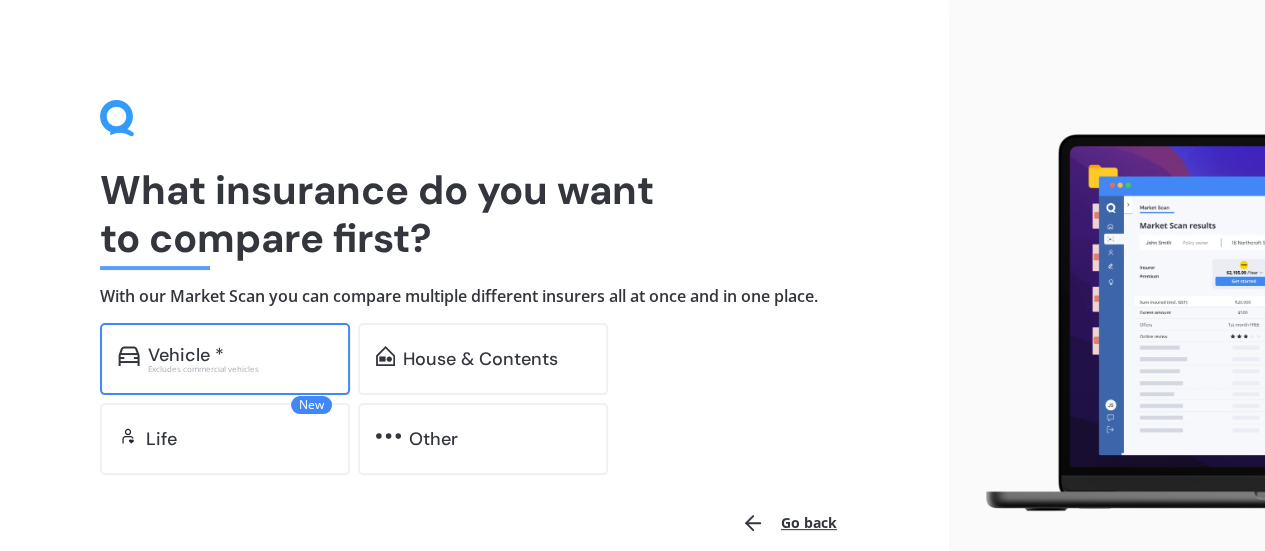 click on "Vehicle *" at bounding box center [240, 355] 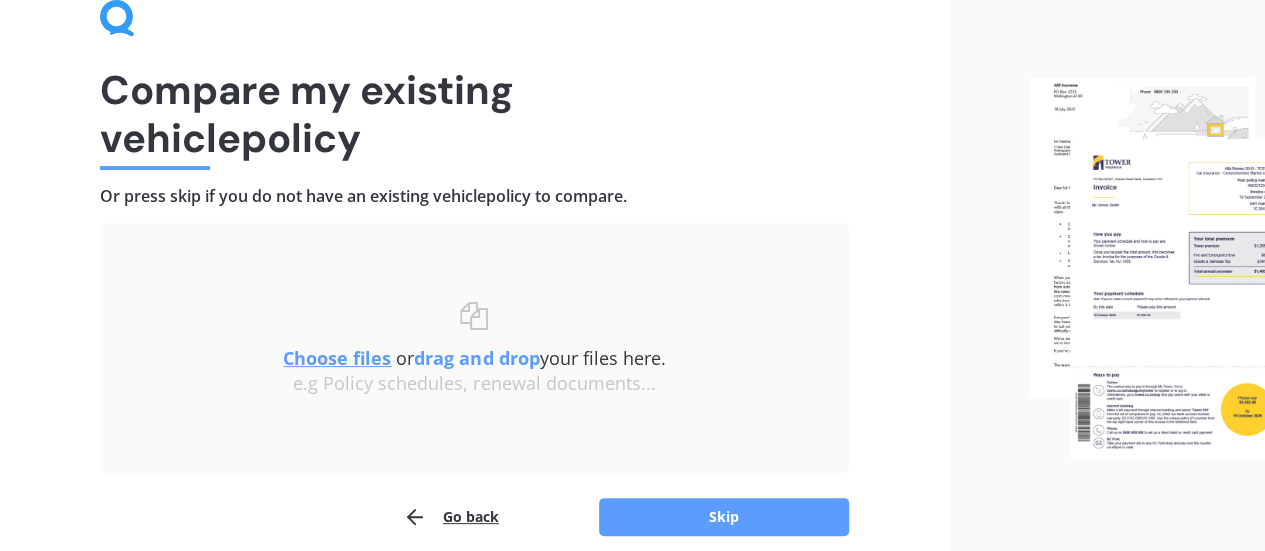 scroll, scrollTop: 185, scrollLeft: 0, axis: vertical 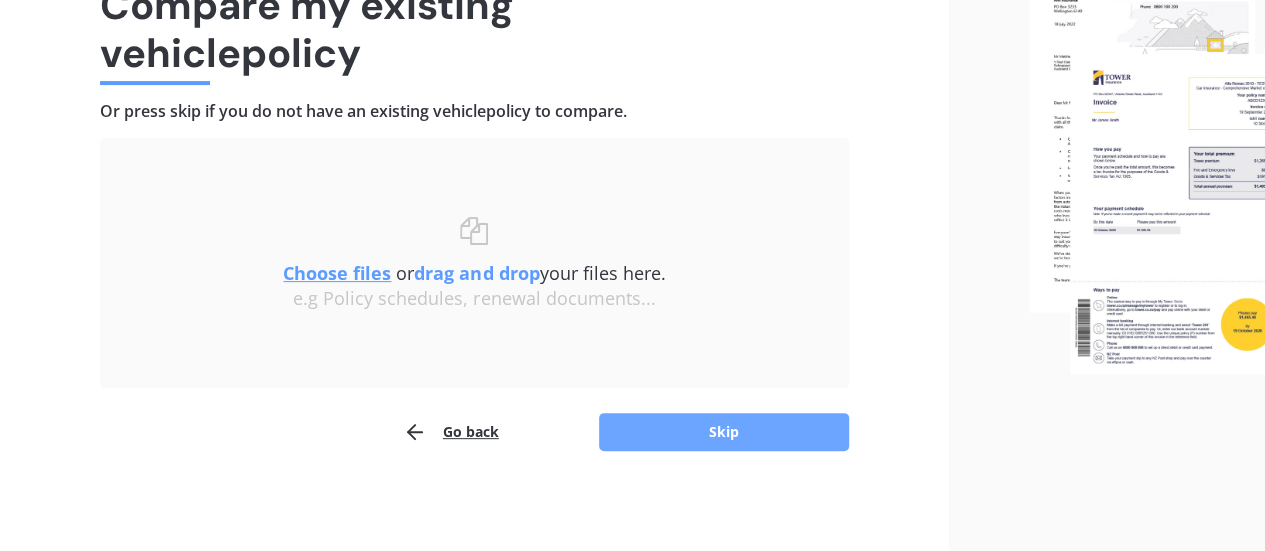 click on "Skip" at bounding box center [724, 432] 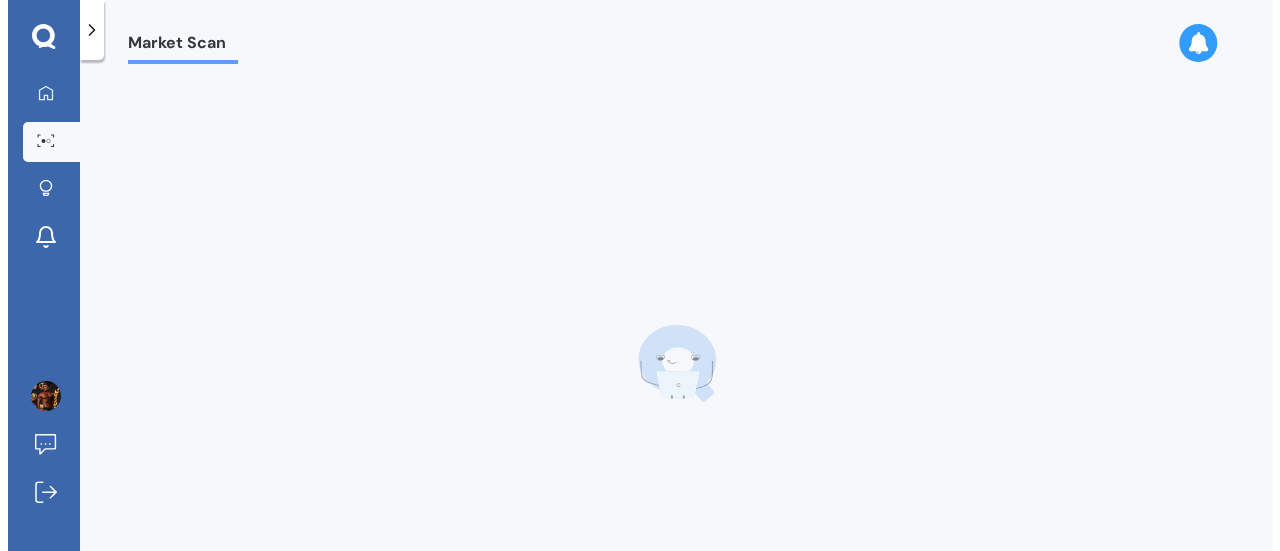scroll, scrollTop: 0, scrollLeft: 0, axis: both 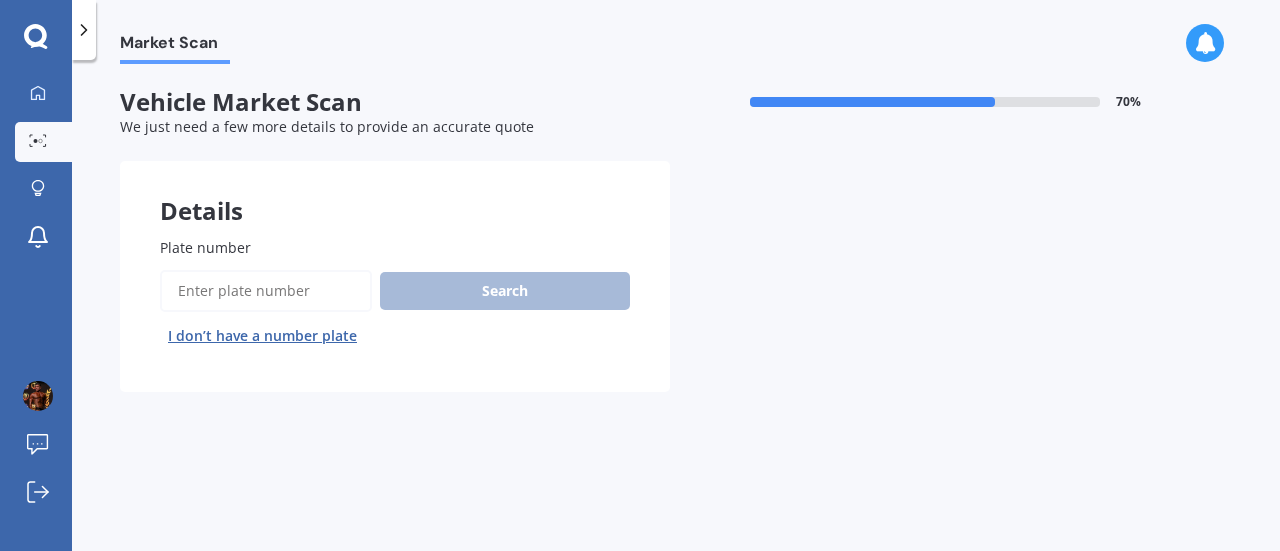click on "Plate number" at bounding box center (266, 291) 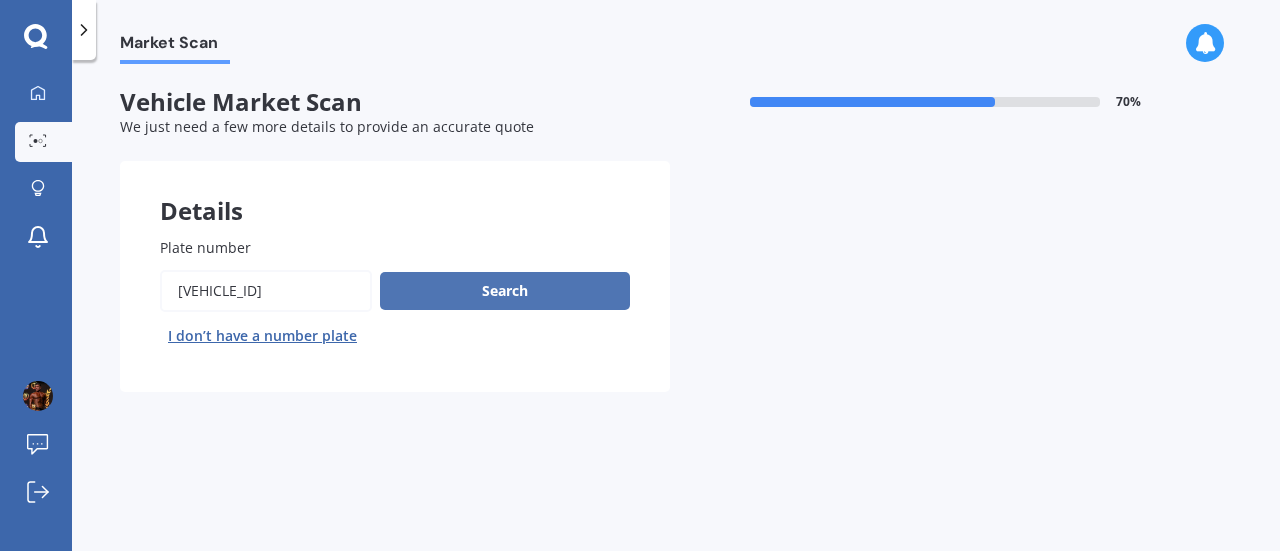 type on "[VEHICLE_ID]" 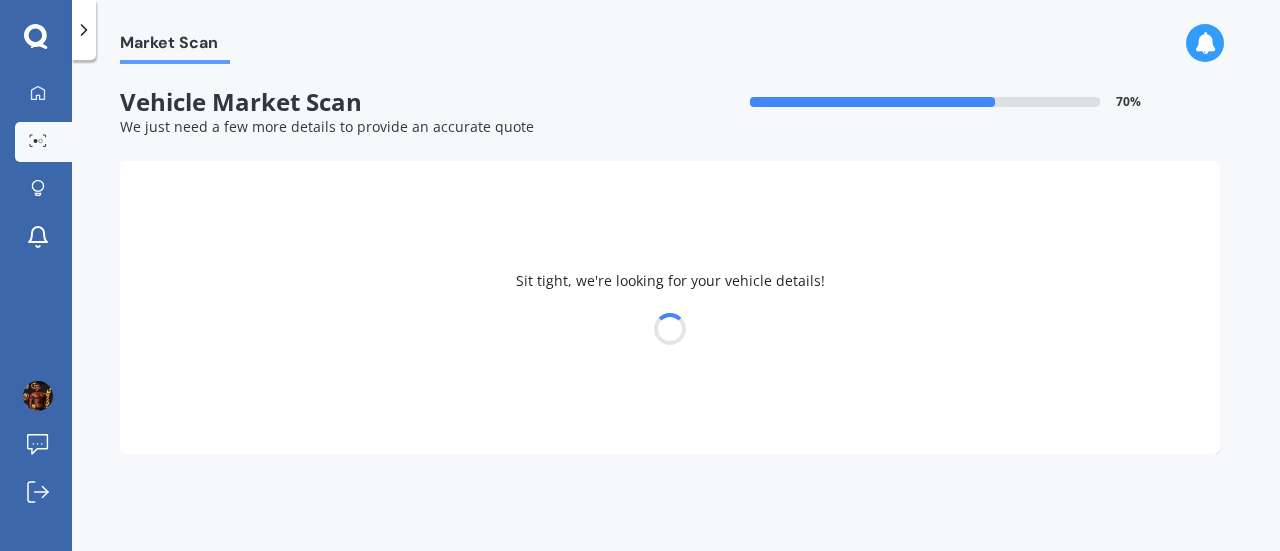 select on "LEXUS" 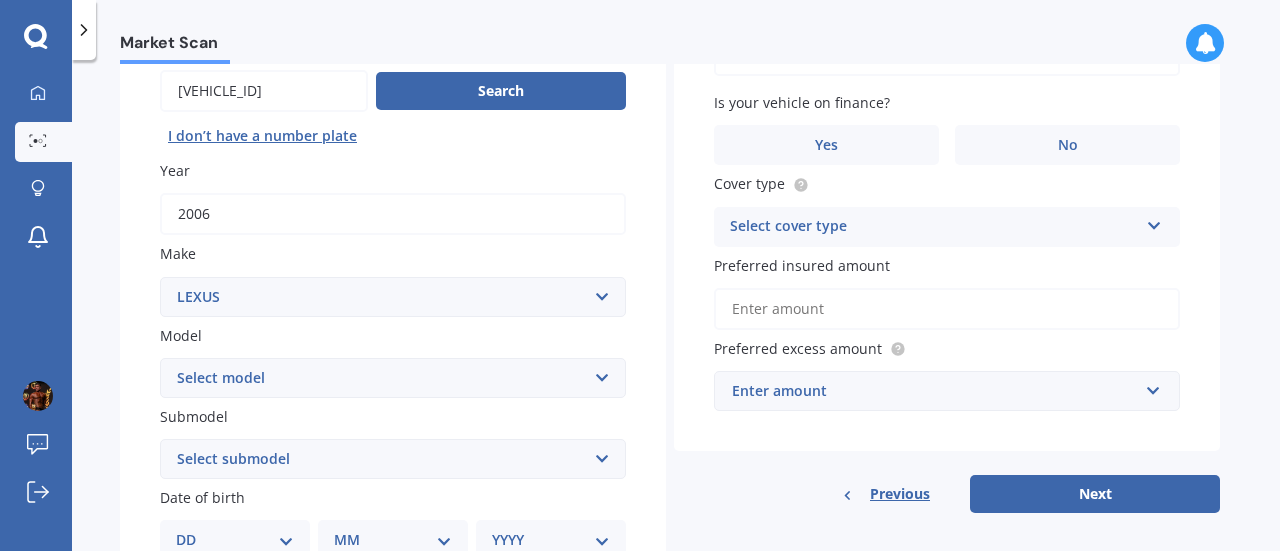 scroll, scrollTop: 300, scrollLeft: 0, axis: vertical 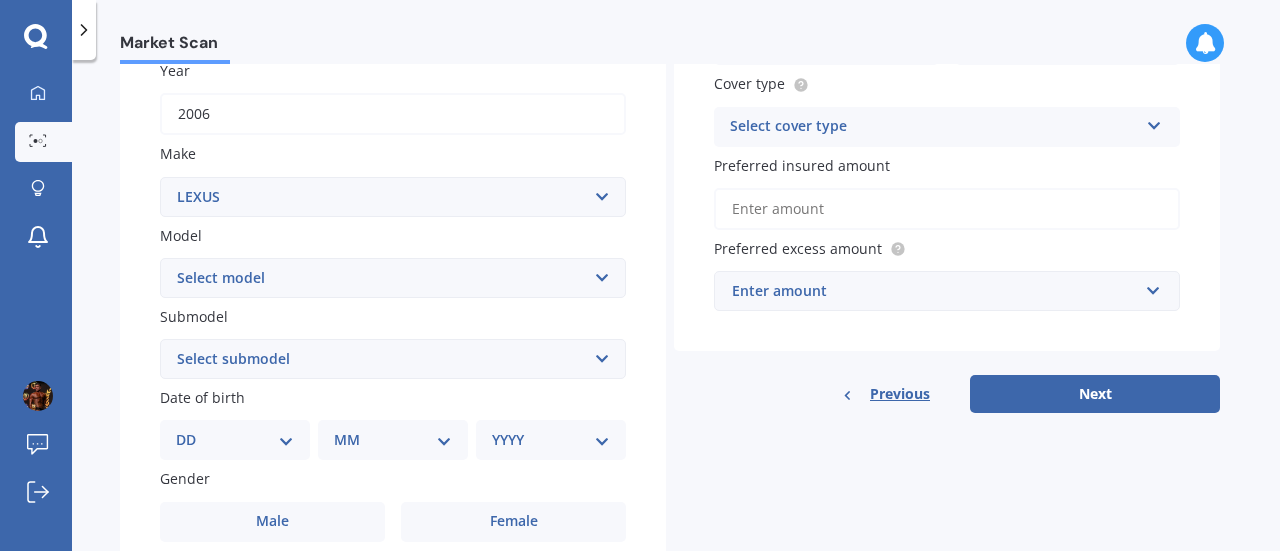 click on "Select model AS 460 CT 200 ES 300 ES 350 GS 250 GS 300 GS 350 GS 430 GS 450 GS F GS460 HS 250h HS250h Hybrid Limited 4WD IS 200 IS 250 IS 300 IS 350 IS 400 IS F IS300 LC 500 LS 400 LS 430 LS 460 LS 600 LS500H LX 470 LX450D LX570 NX 200 NX 300 NX300 NX300H NX450+ RC 300 RC 350 RC-F RC200T RC300 RC350 RX 300 RX 330 RX 350 RX 400h RX 450 SC 250 SC 400 SC 430 UX 200 UX 250h UX200 UX250h UX300e" at bounding box center [393, 278] 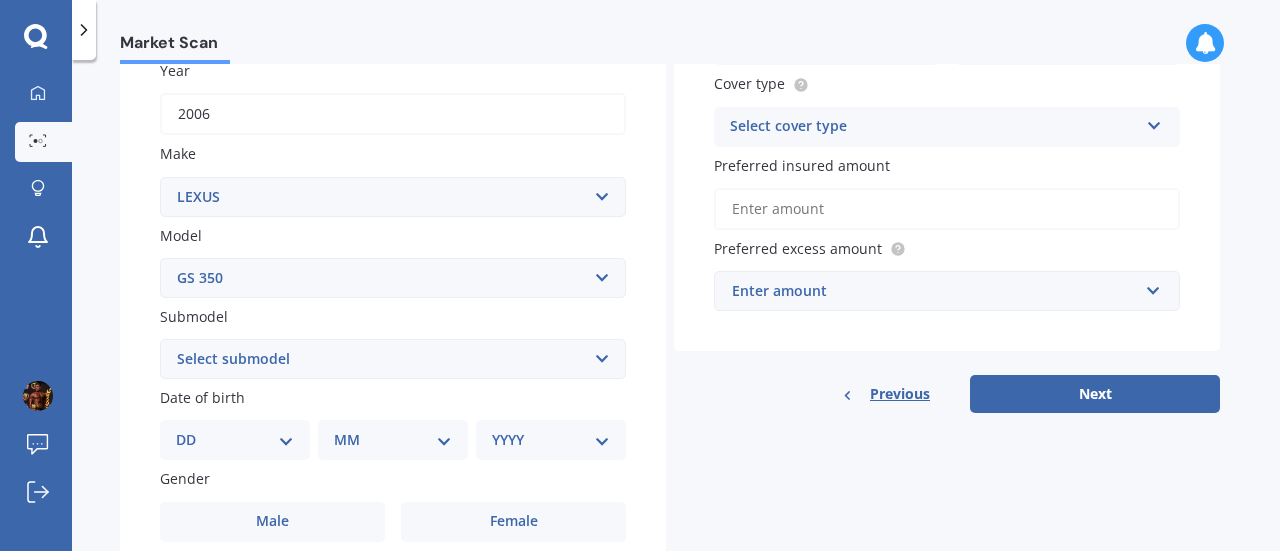click on "Select model AS 460 CT 200 ES 300 ES 350 GS 250 GS 300 GS 350 GS 430 GS 450 GS F GS460 HS 250h HS250h Hybrid Limited 4WD IS 200 IS 250 IS 300 IS 350 IS 400 IS F IS300 LC 500 LS 400 LS 430 LS 460 LS 600 LS500H LX 470 LX450D LX570 NX 200 NX 300 NX300 NX300H NX450+ RC 300 RC 350 RC-F RC200T RC300 RC350 RX 300 RX 330 RX 350 RX 400h RX 450 SC 250 SC 400 SC 430 UX 200 UX 250h UX200 UX250h UX300e" at bounding box center (393, 278) 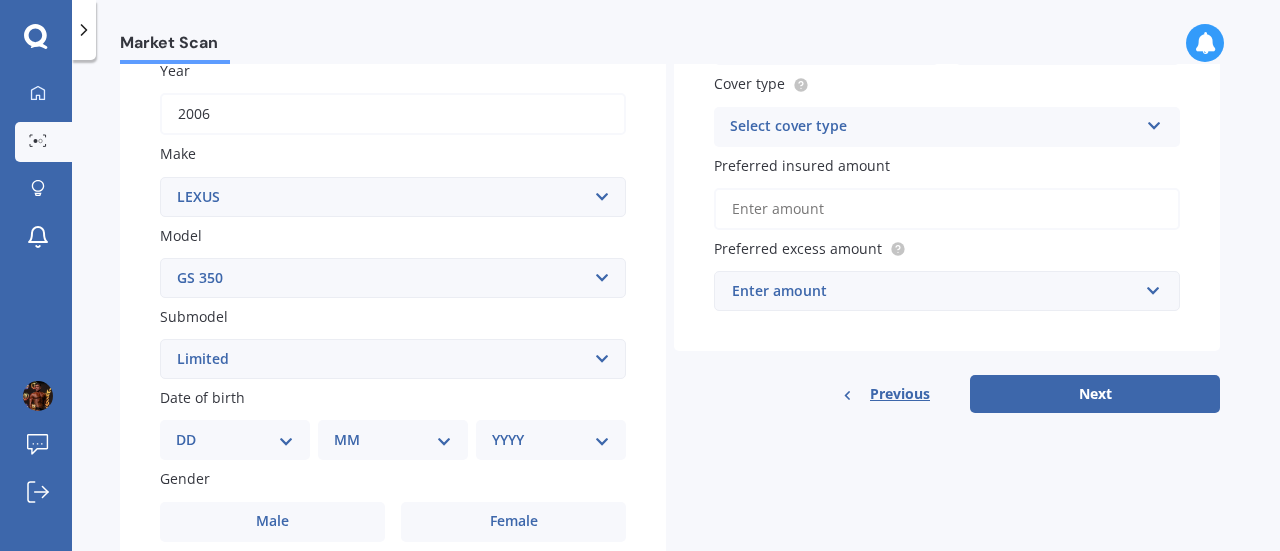 click on "Select submodel F Sport Limited" at bounding box center (393, 359) 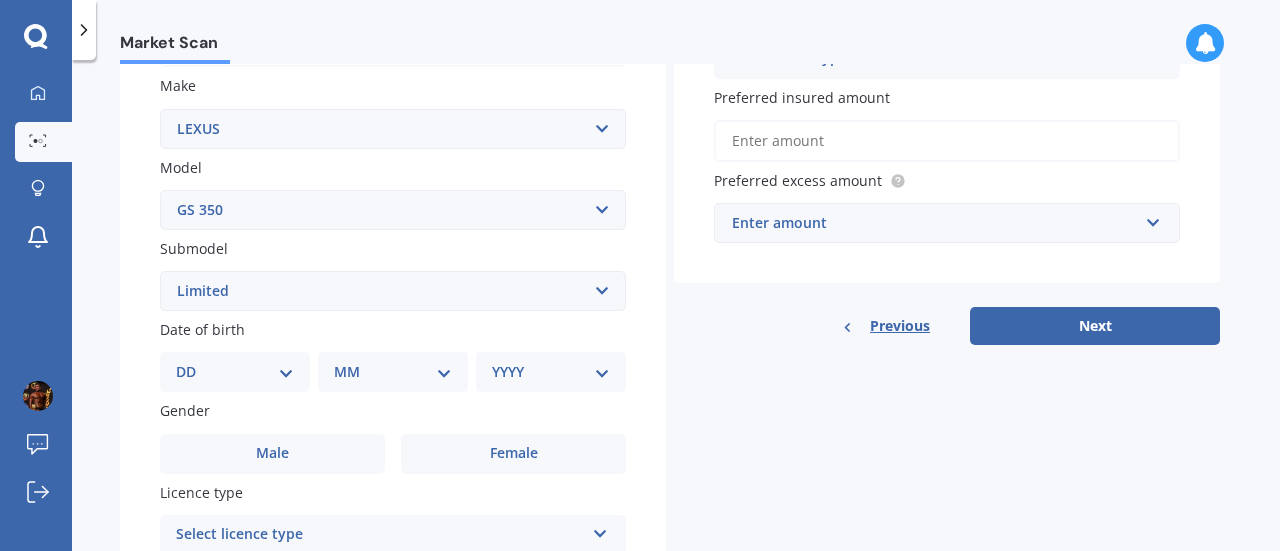 scroll, scrollTop: 400, scrollLeft: 0, axis: vertical 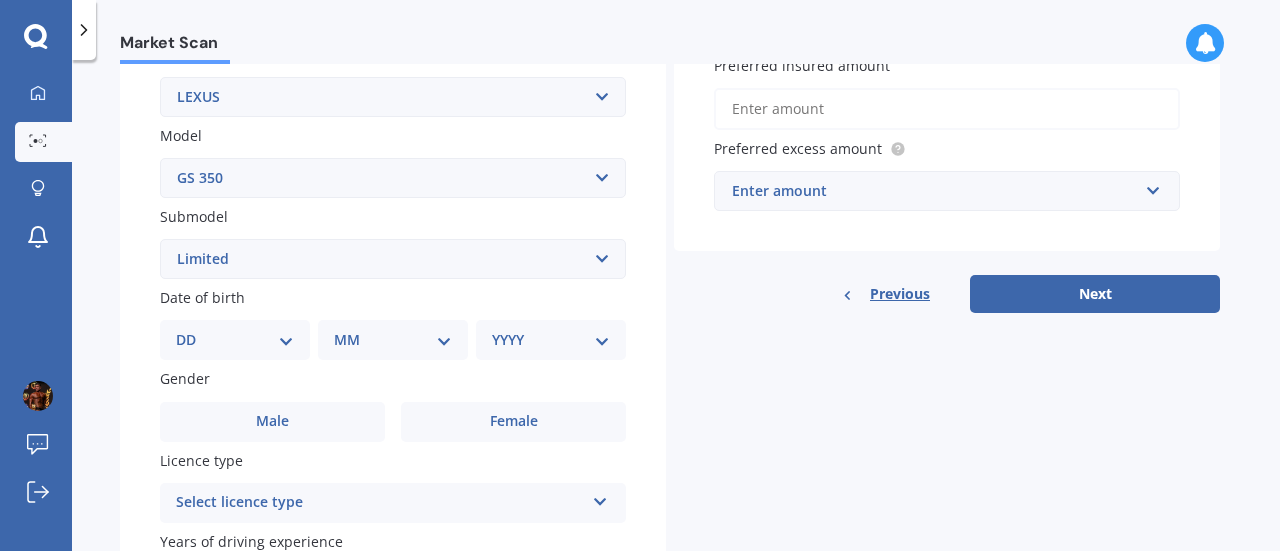click on "DD 01 02 03 04 05 06 07 08 09 10 11 12 13 14 15 16 17 18 19 20 21 22 23 24 25 26 27 28 29 30 31" at bounding box center (235, 340) 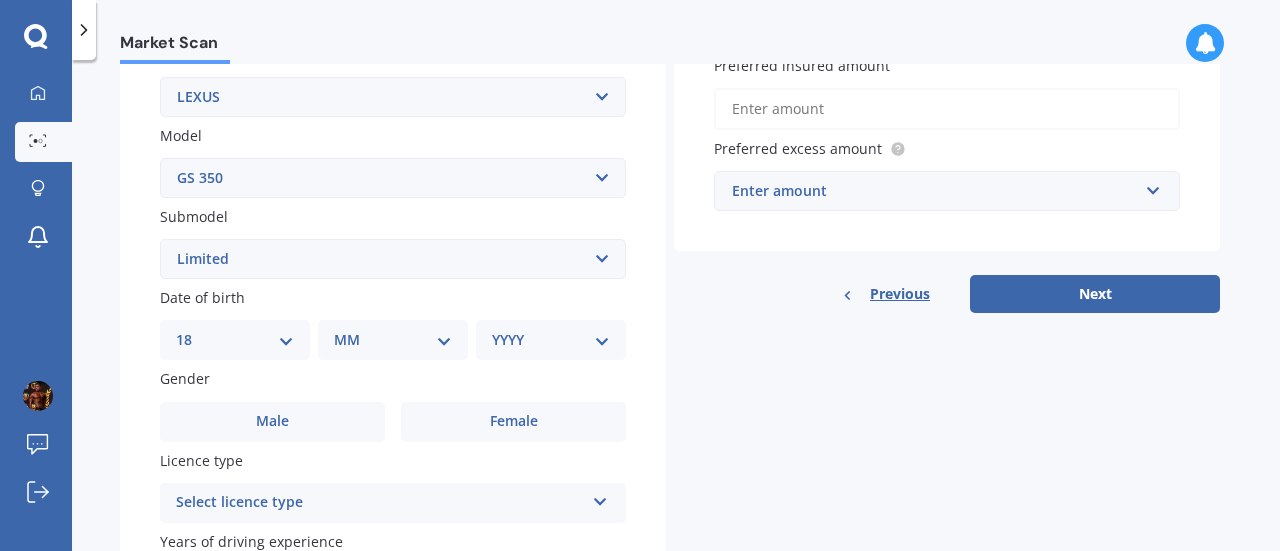 click on "DD 01 02 03 04 05 06 07 08 09 10 11 12 13 14 15 16 17 18 19 20 21 22 23 24 25 26 27 28 29 30 31" at bounding box center (235, 340) 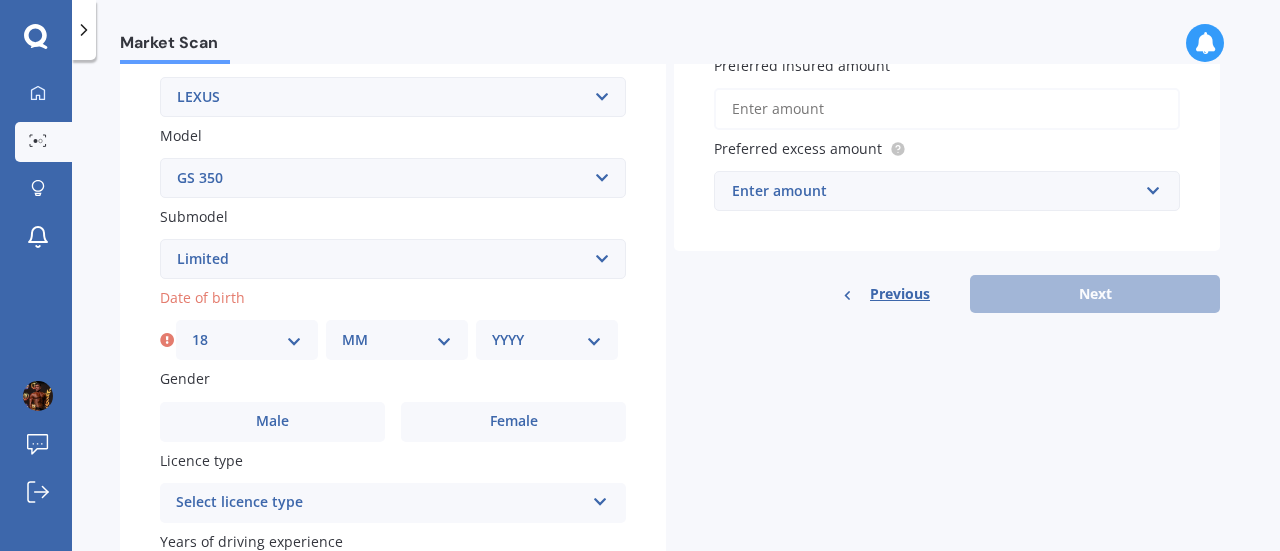 click on "MM 01 02 03 04 05 06 07 08 09 10 11 12" at bounding box center [397, 340] 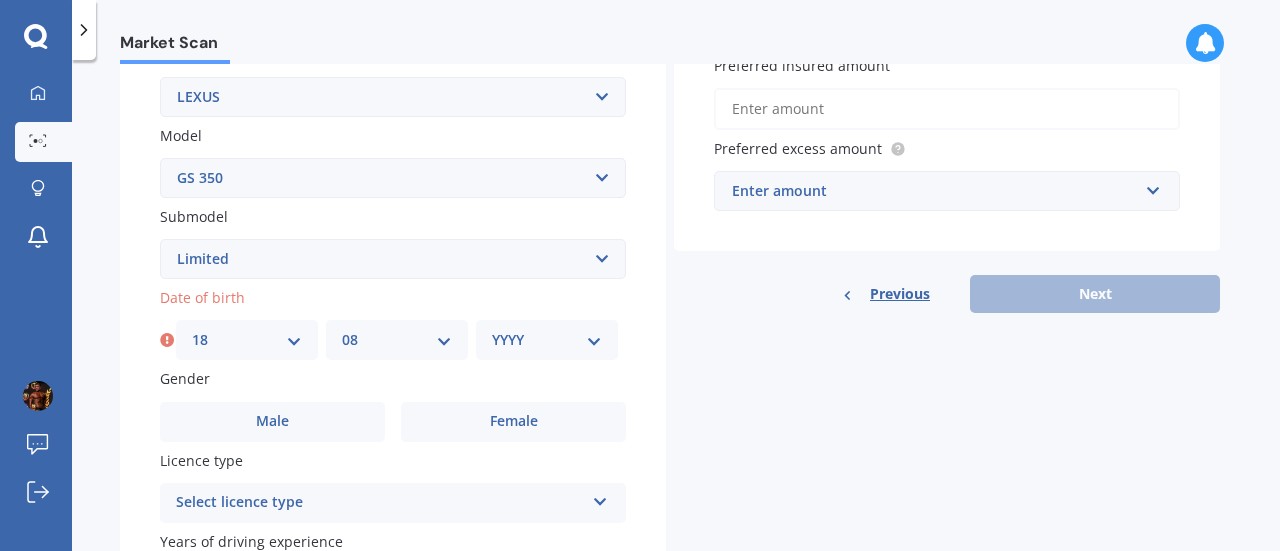 click on "MM 01 02 03 04 05 06 07 08 09 10 11 12" at bounding box center (397, 340) 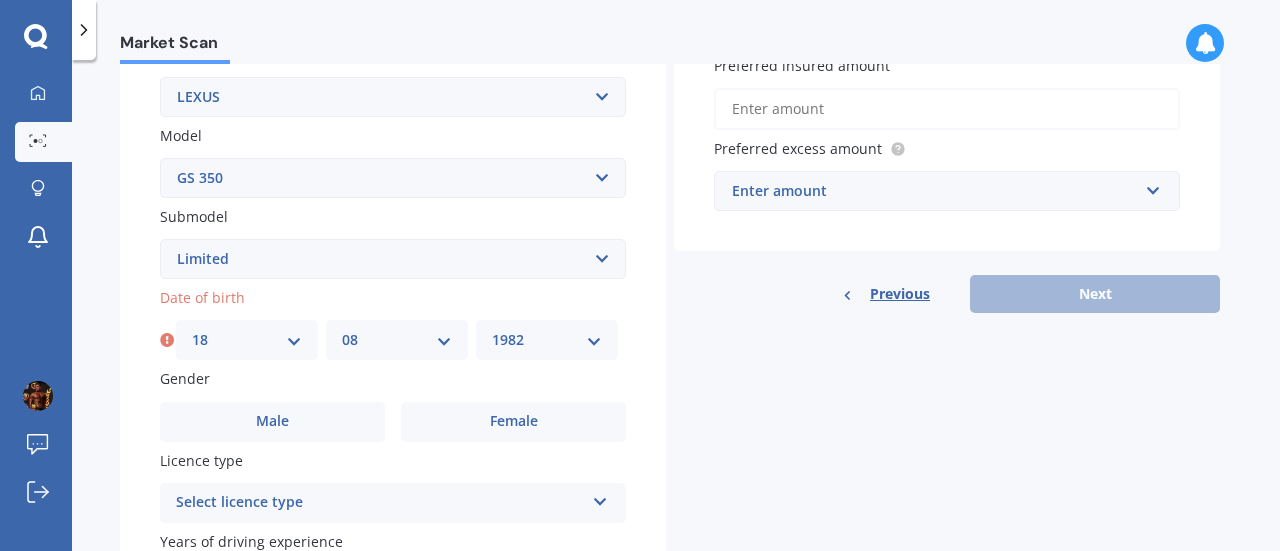 click on "YYYY 2025 2024 2023 2022 2021 2020 2019 2018 2017 2016 2015 2014 2013 2012 2011 2010 2009 2008 2007 2006 2005 2004 2003 2002 2001 2000 1999 1998 1997 1996 1995 1994 1993 1992 1991 1990 1989 1988 1987 1986 1985 1984 1983 1982 1981 1980 1979 1978 1977 1976 1975 1974 1973 1972 1971 1970 1969 1968 1967 1966 1965 1964 1963 1962 1961 1960 1959 1958 1957 1956 1955 1954 1953 1952 1951 1950 1949 1948 1947 1946 1945 1944 1943 1942 1941 1940 1939 1938 1937 1936 1935 1934 1933 1932 1931 1930 1929 1928 1927 1926" at bounding box center (547, 340) 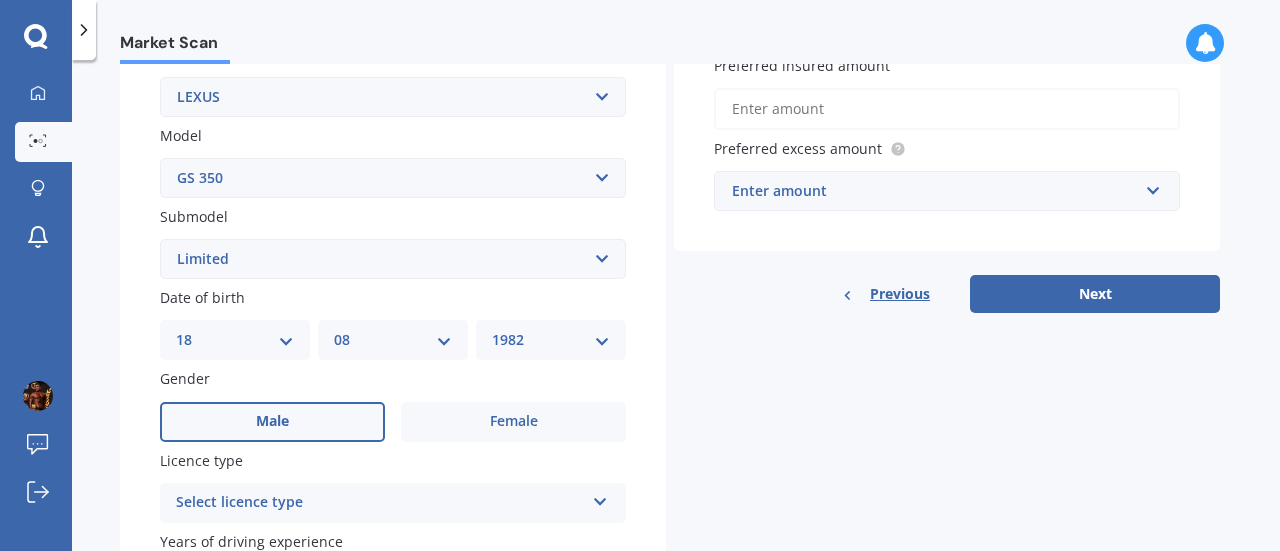 click on "Male" at bounding box center [272, 422] 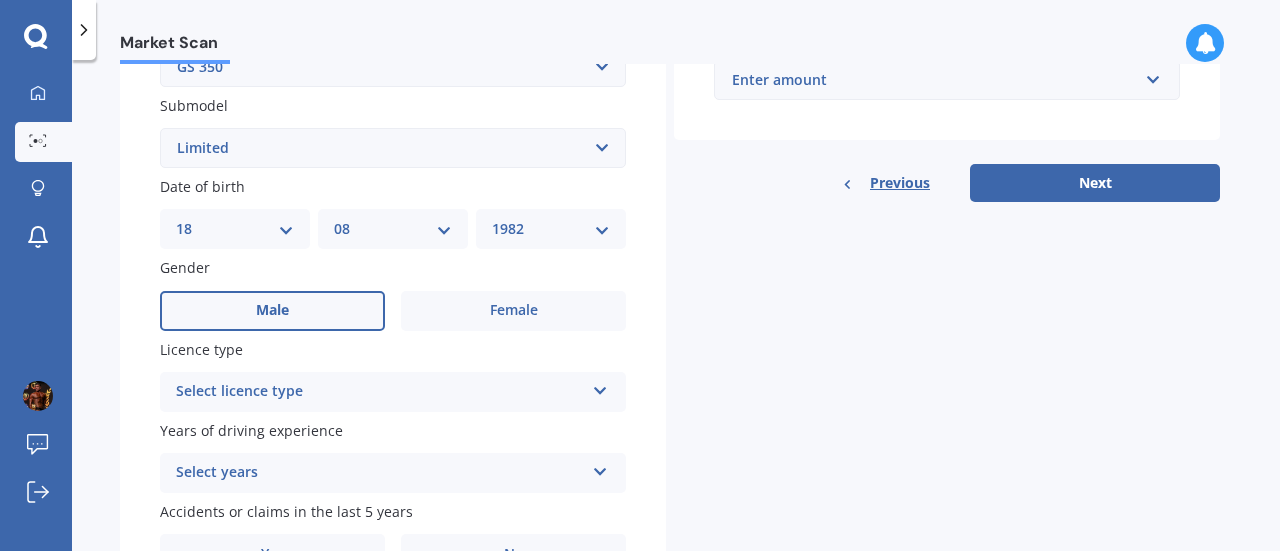 scroll, scrollTop: 600, scrollLeft: 0, axis: vertical 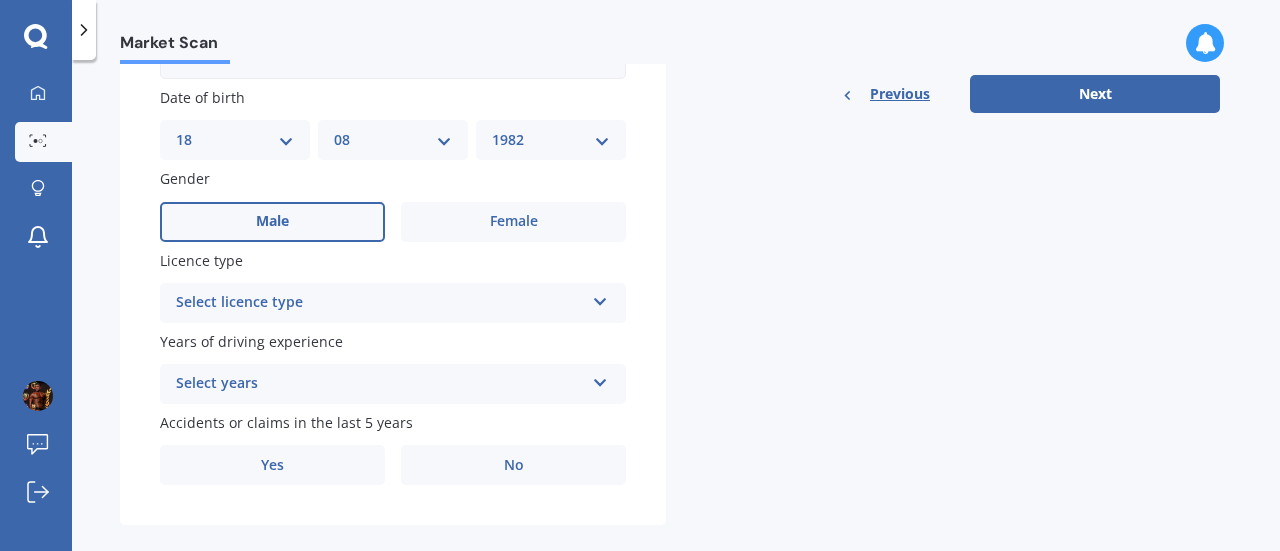click on "Select licence type NZ Full NZ Restricted NZ Learners Australia United Kingdom Ireland South Africa International / Other overseas licence" at bounding box center [393, 303] 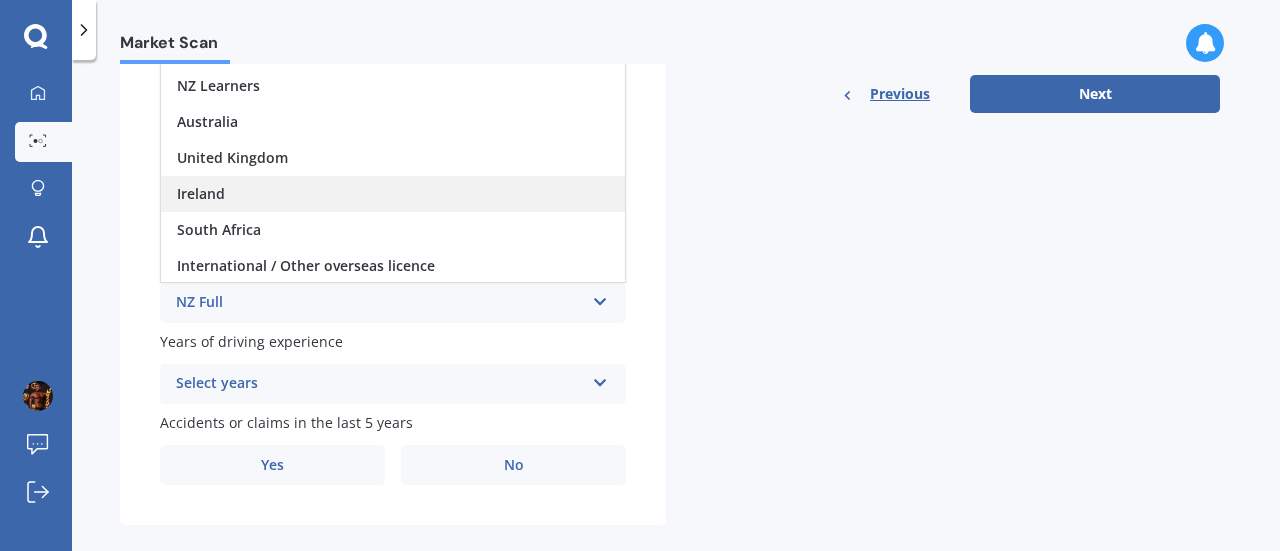 scroll, scrollTop: 1, scrollLeft: 0, axis: vertical 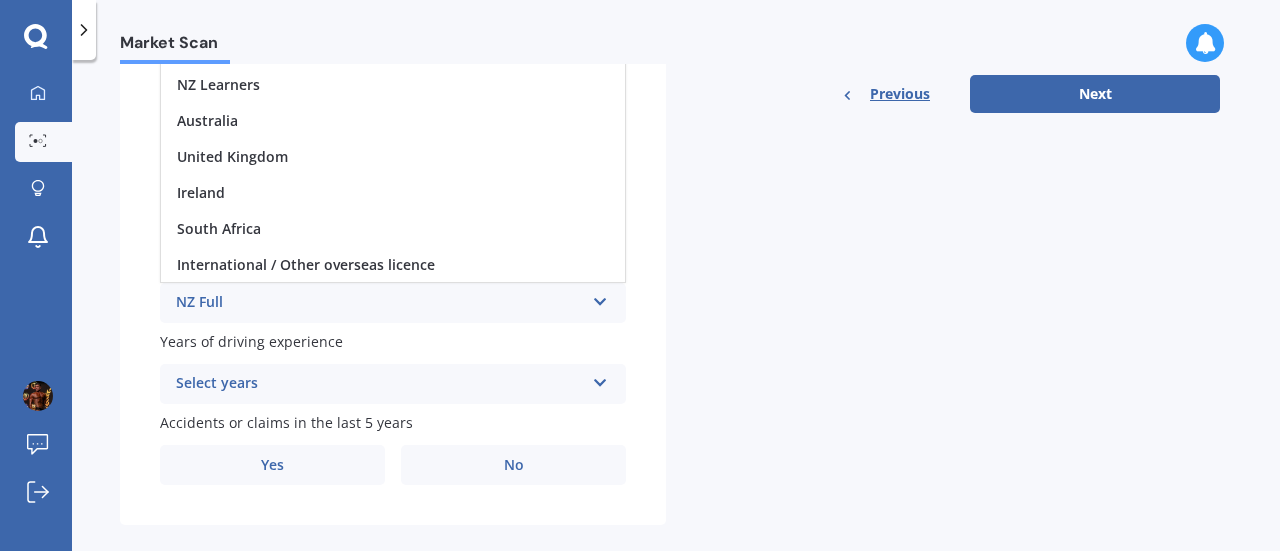 click on "NZ Full" at bounding box center [380, 303] 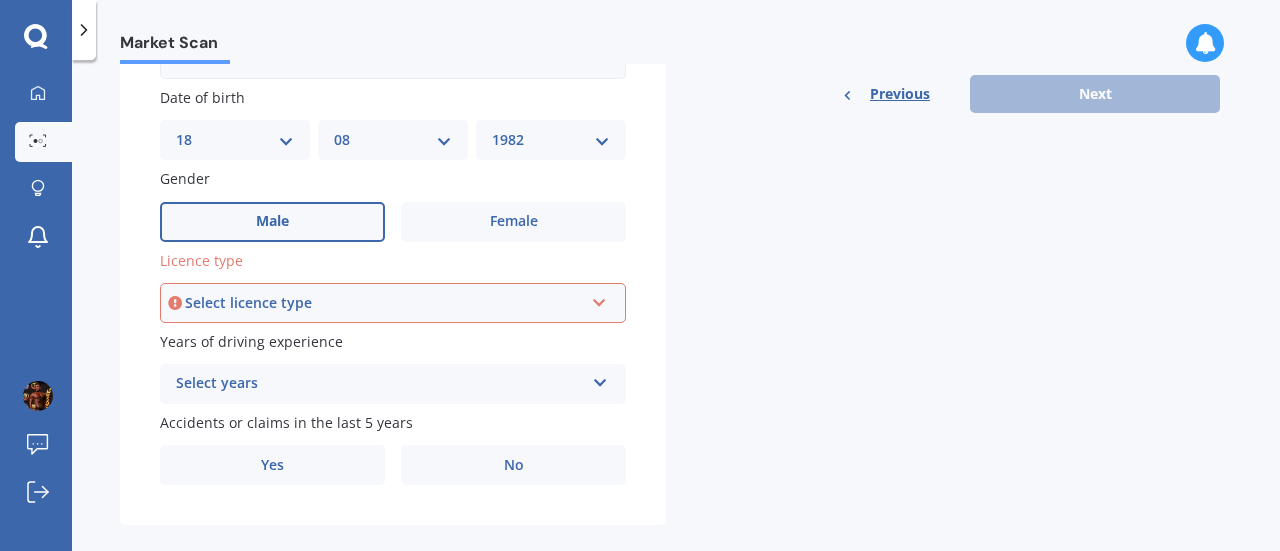 click on "Select licence type" at bounding box center (384, 303) 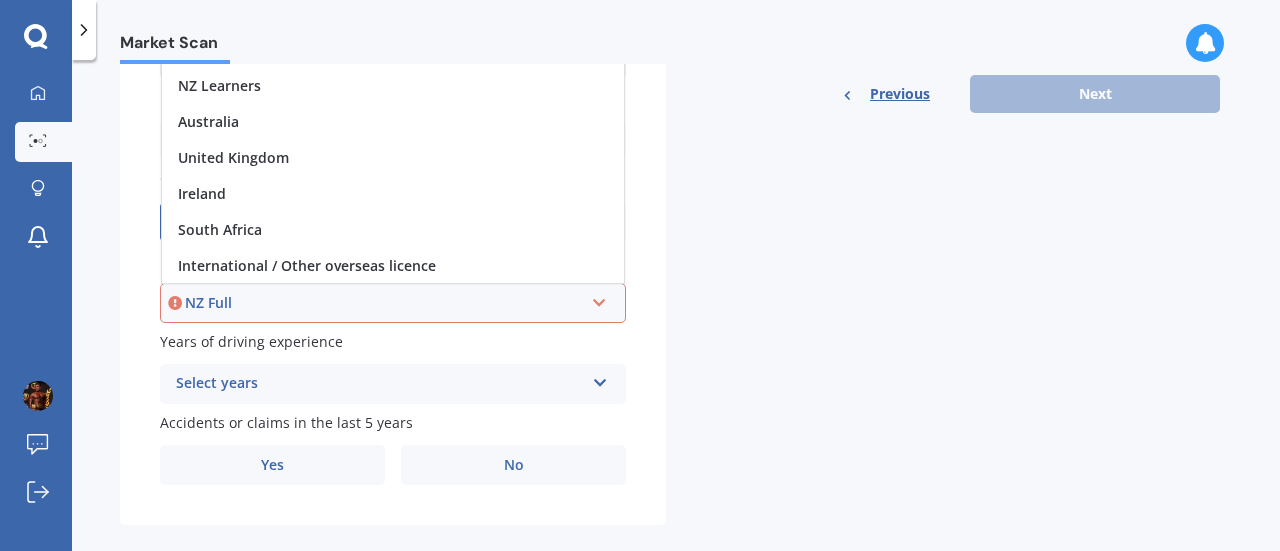 scroll, scrollTop: 0, scrollLeft: 0, axis: both 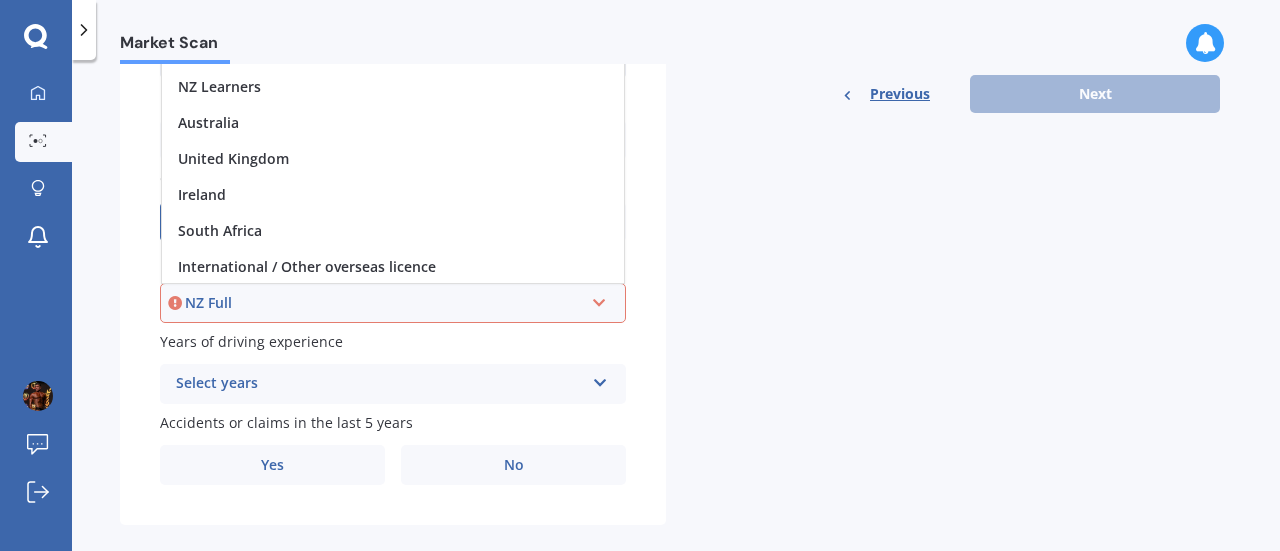 click on "Details Plate number Search I don’t have a number plate Year 2006 Make Select make AC ALFA ROMEO ASTON MARTIN AUDI AUSTIN BEDFORD Bentley BMW BYD CADILLAC CAN-AM CHERY CHEVROLET CHRYSLER Citroen CRUISEAIR CUPRA DAEWOO DAIHATSU DAIMLER DAMON DIAHATSU DODGE EXOCET FACTORY FIVE FERRARI FIAT Fiord FLEETWOOD FORD FOTON FRASER GEELY GENESIS GEORGIE BOY GMC GREAT WALL GWM HAVAL HILLMAN HINO HOLDEN HOLIDAY RAMBLER HONDA HUMMER HYUNDAI INFINITI ISUZU IVECO JAC JAECOO JAGUAR JEEP KGM KIA LADA LAMBORGHINI LANCIA LANDROVER LDV LEAPMOTOR LEXUS LINCOLN LOTUS LUNAR M.G M.G. MAHINDRA MASERATI MAZDA MCLAREN MERCEDES AMG Mercedes Benz MERCEDES-AMG MERCURY MINI Mitsubishi MORGAN MORRIS NEWMAR Nissan OMODA OPEL OXFORD PEUGEOT Plymouth Polestar PONTIAC PORSCHE PROTON RAM Range Rover Rayne RENAULT ROLLS ROYCE ROVER SAAB SATURN SEAT SHELBY SKODA SMART SSANGYONG SUBARU SUZUKI TATA TESLA TIFFIN Toyota TRIUMPH TVR Vauxhall VOLKSWAGEN VOLVO WESTFIELD WINNEBAGO ZX Model Select model AS 460 CT 200 ES 300 ES 350 GS 250 GS 300 GS 350 DD" at bounding box center [670, 43] 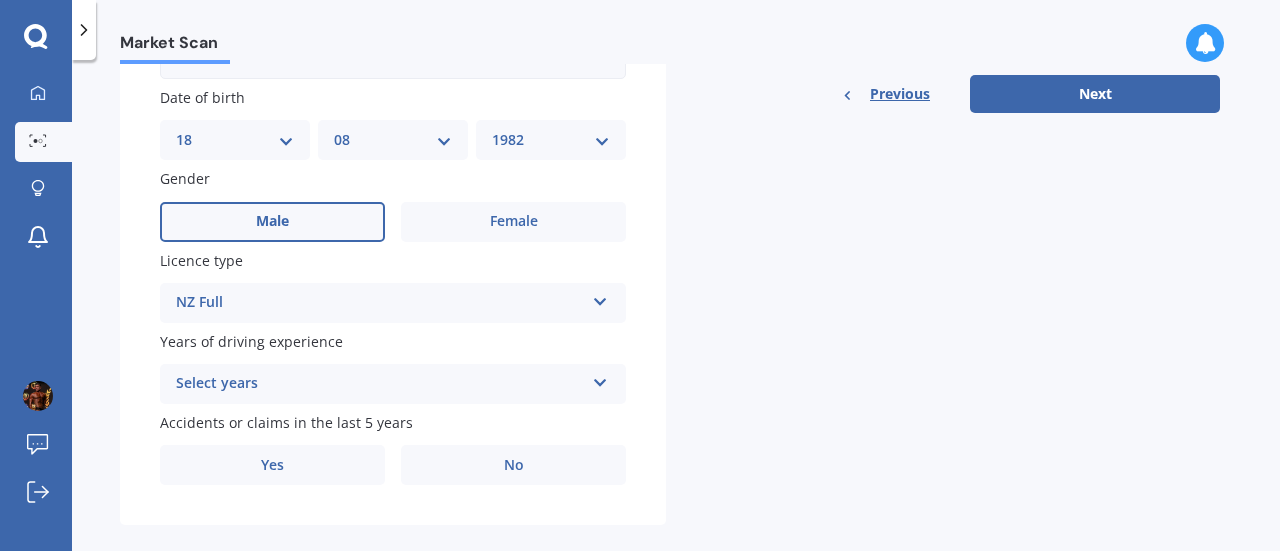 scroll, scrollTop: 629, scrollLeft: 0, axis: vertical 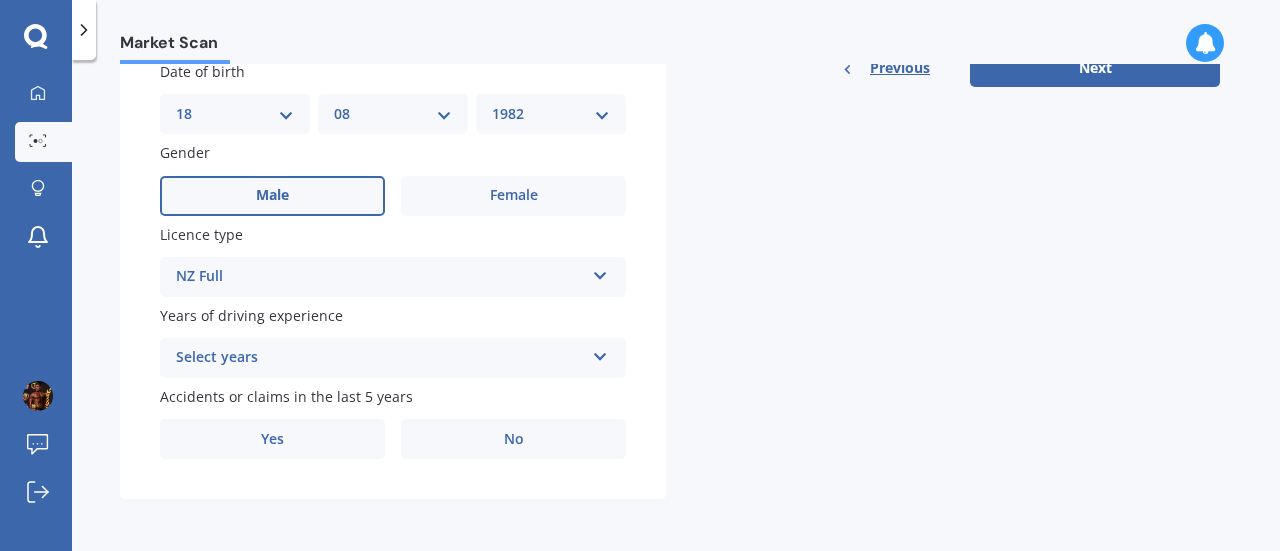 click at bounding box center [600, 353] 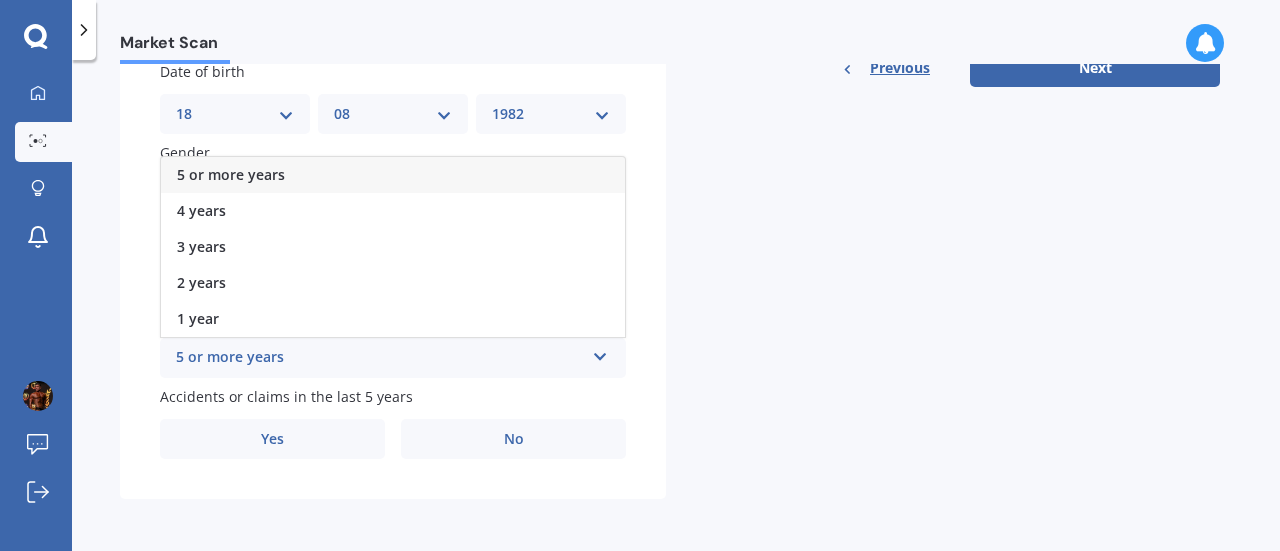 click on "5 or more years" at bounding box center [393, 175] 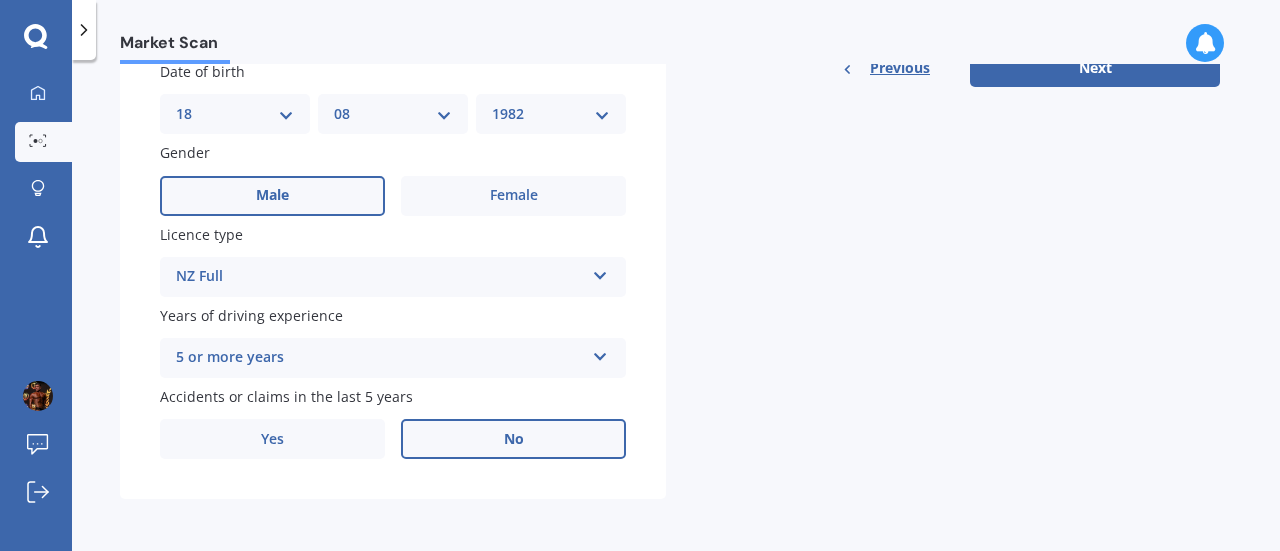 click on "No" at bounding box center [514, 439] 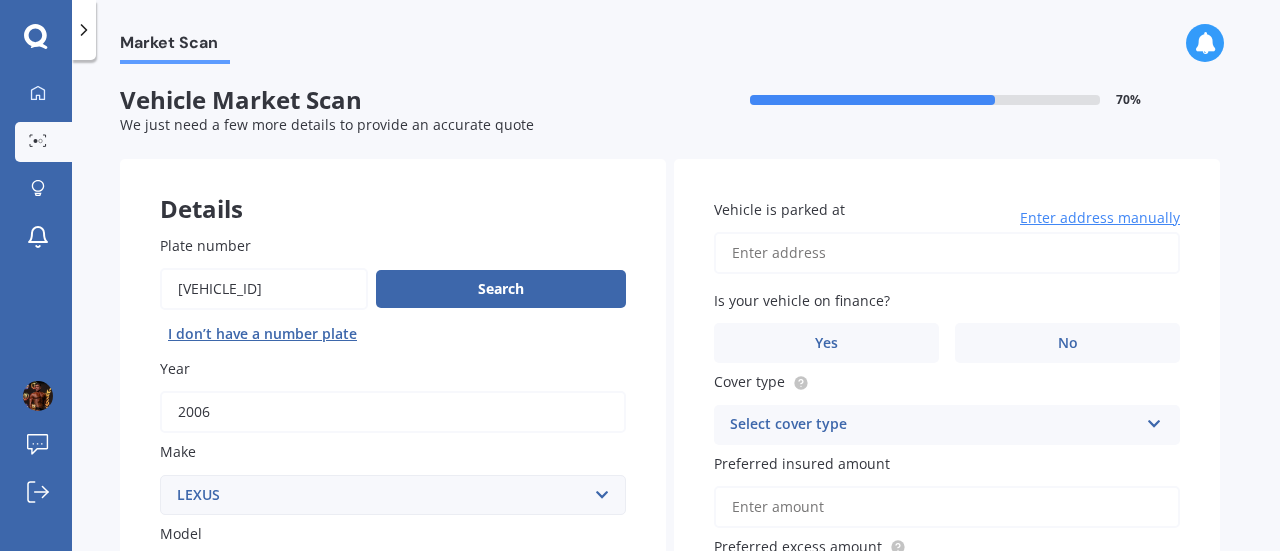 scroll, scrollTop: 0, scrollLeft: 0, axis: both 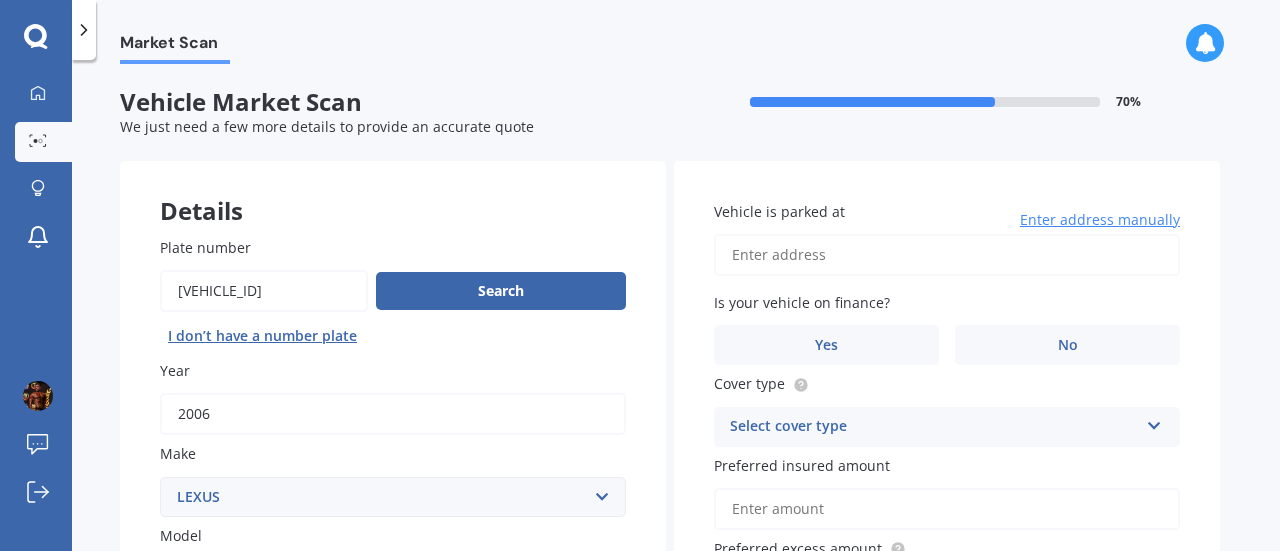 click on "Vehicle is parked at" at bounding box center [947, 255] 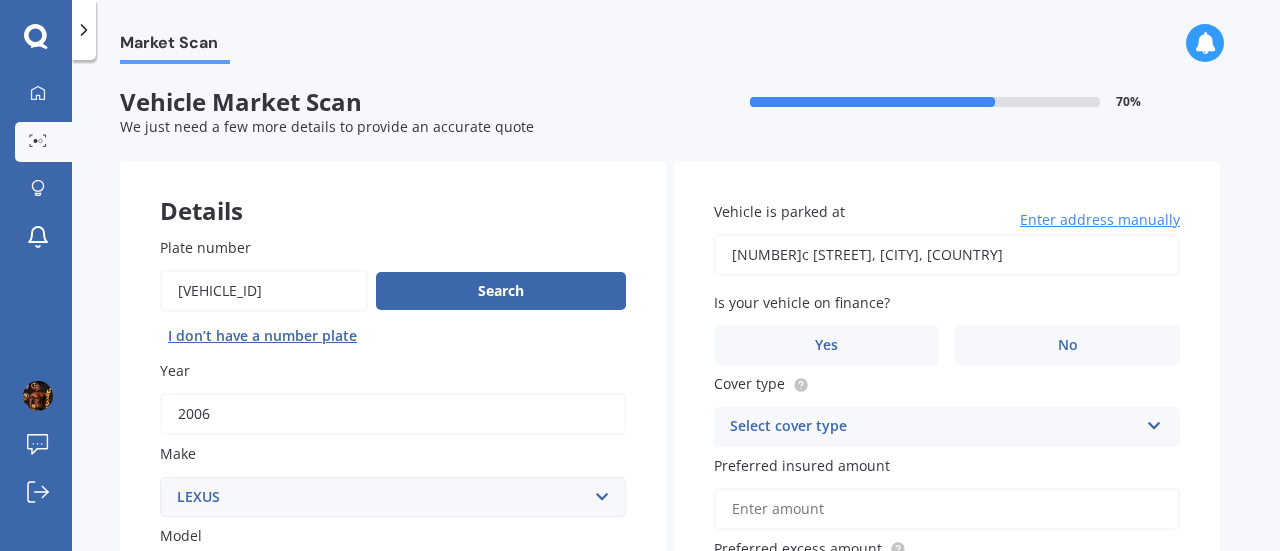 type on "[NUMBER]c [STREET], [CITY] [POSTAL_CODE]" 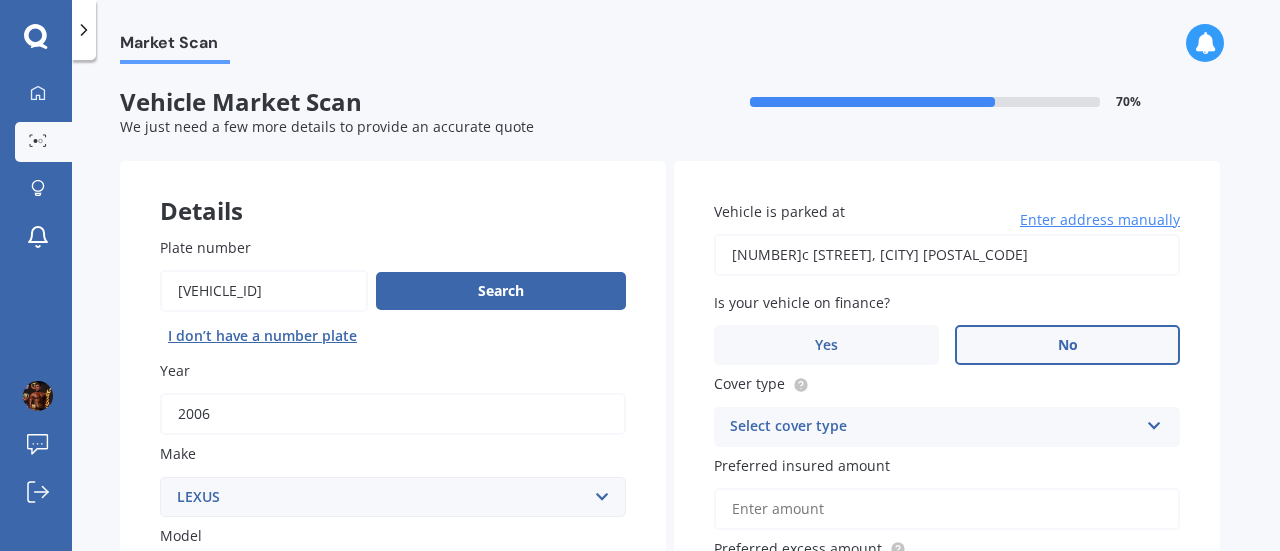 click on "No" at bounding box center (1067, 345) 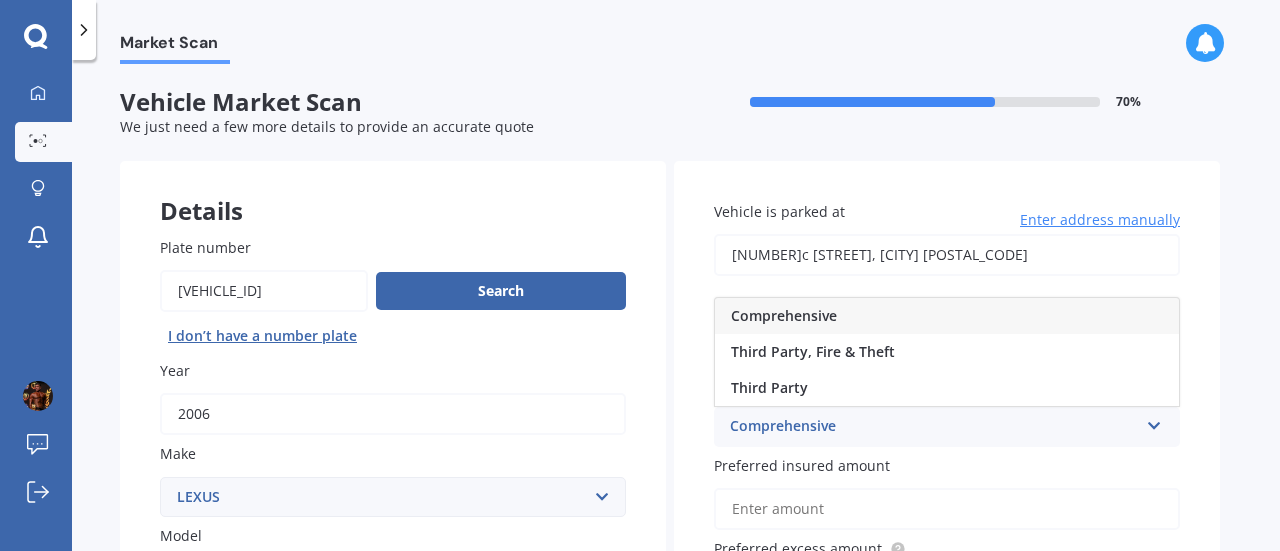 click on "Comprehensive" at bounding box center (784, 315) 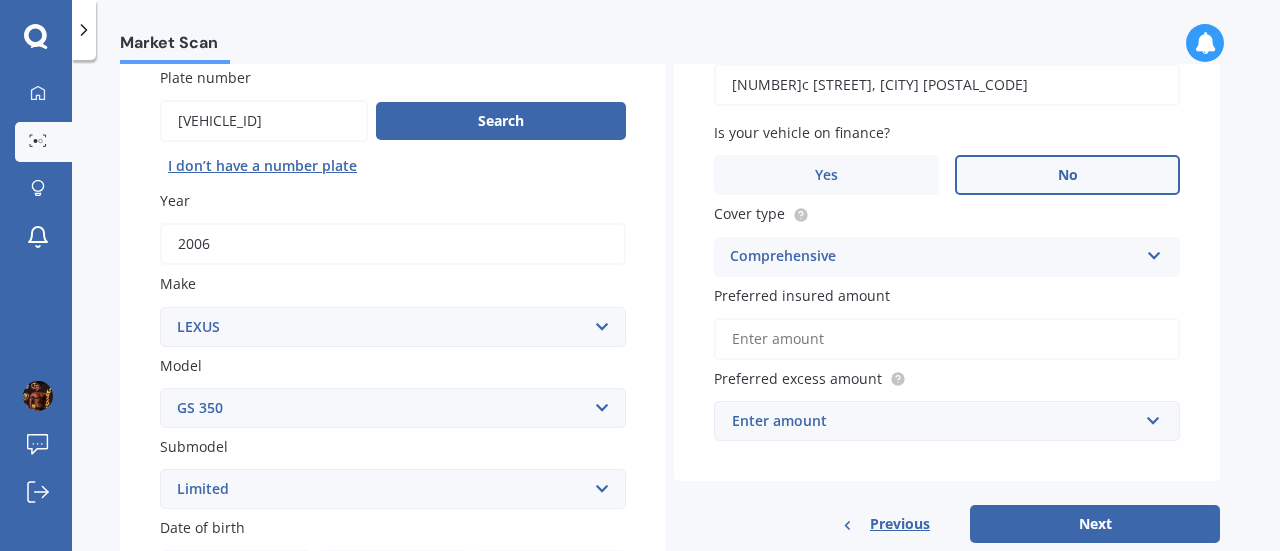 scroll, scrollTop: 200, scrollLeft: 0, axis: vertical 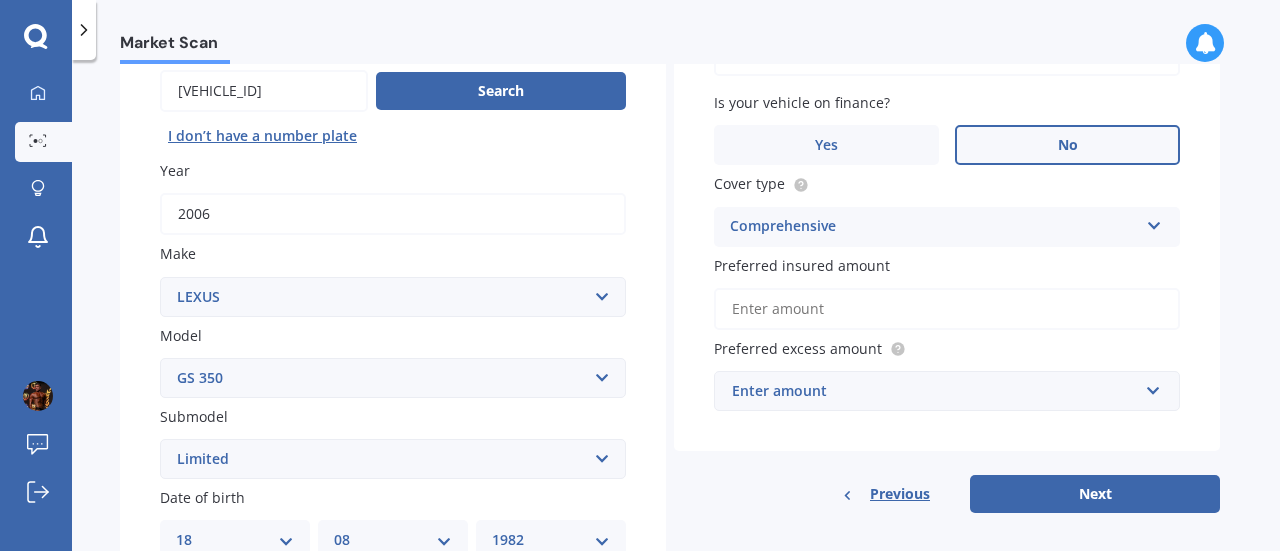 click on "Preferred insured amount" at bounding box center [947, 309] 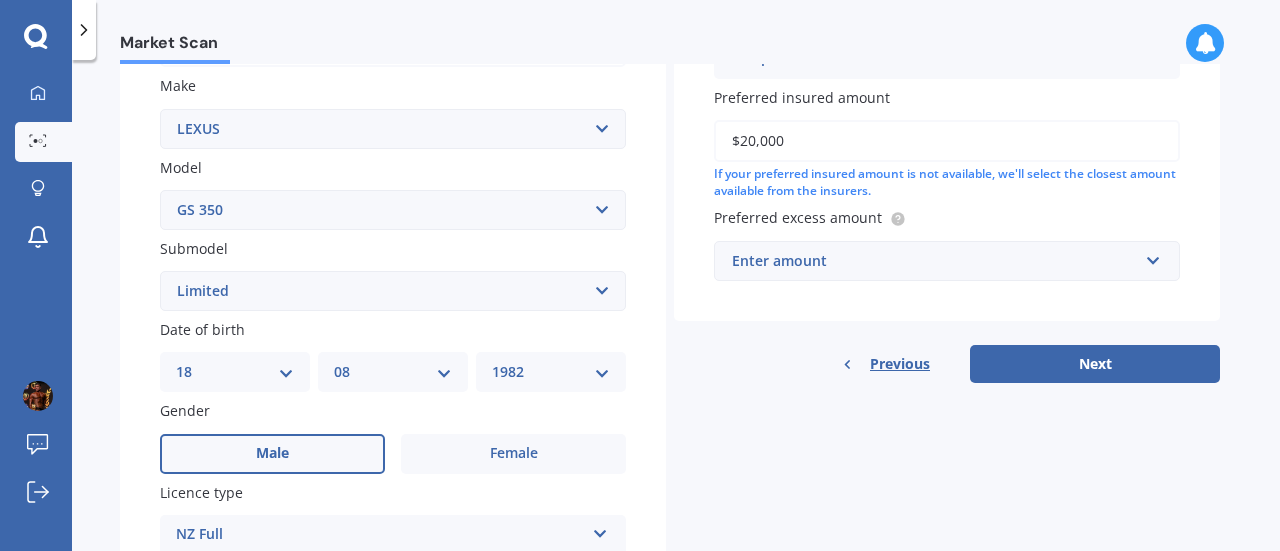 scroll, scrollTop: 400, scrollLeft: 0, axis: vertical 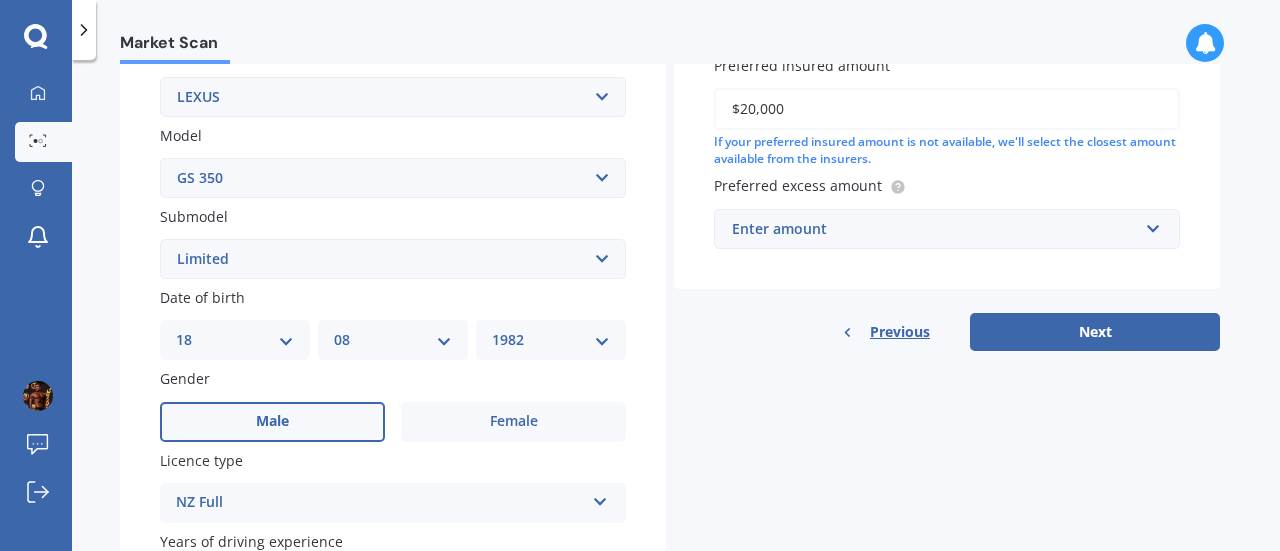 type on "$20,000" 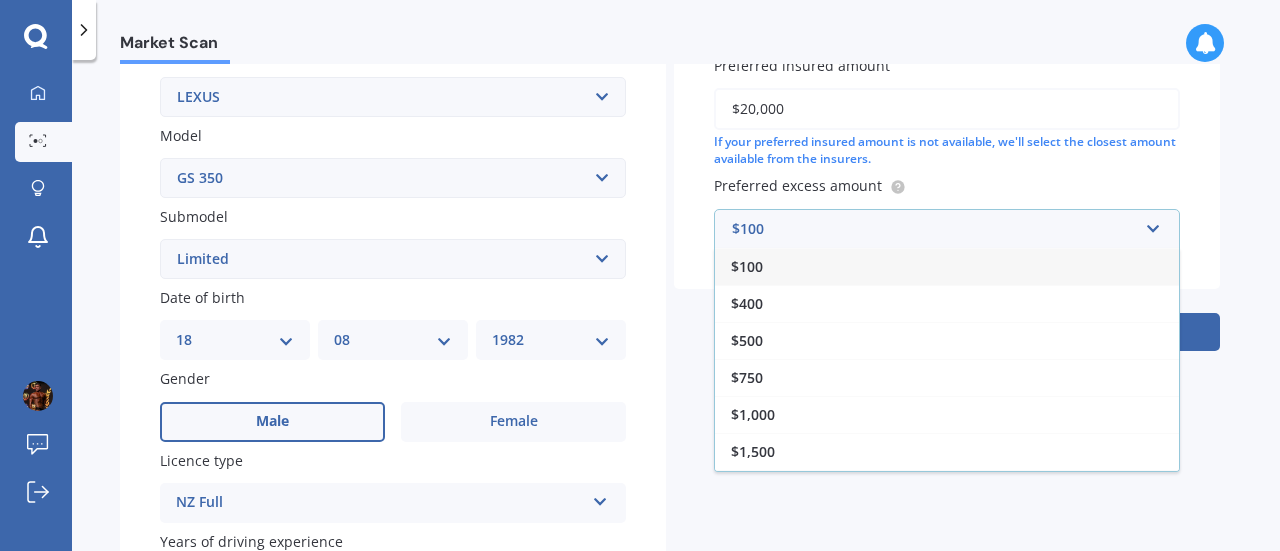 click on "$100" at bounding box center [747, 266] 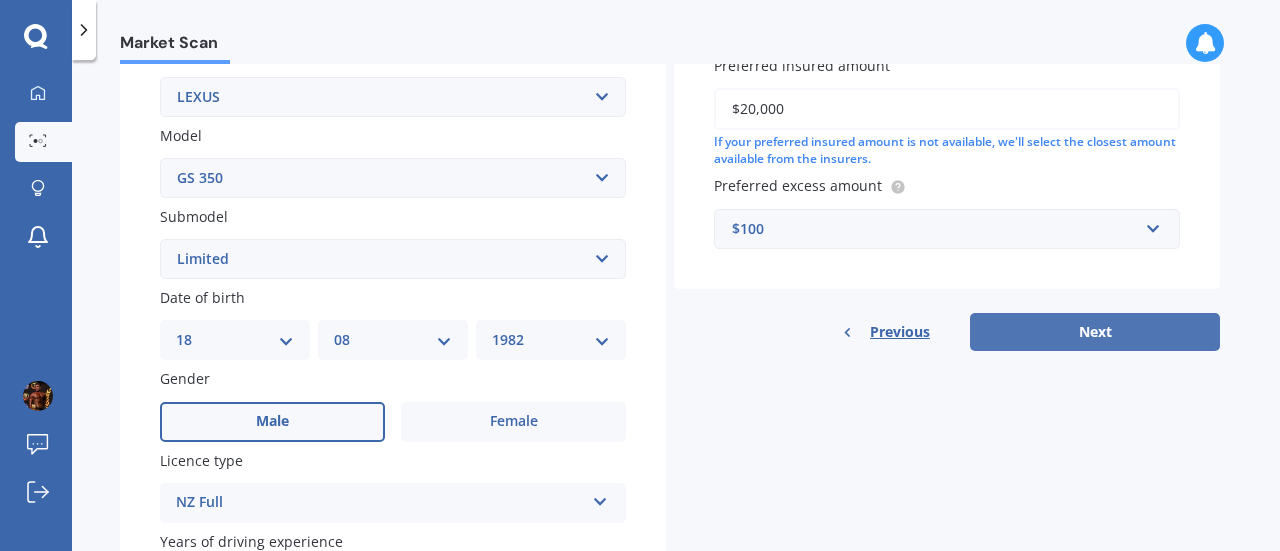 click on "Next" at bounding box center (1095, 332) 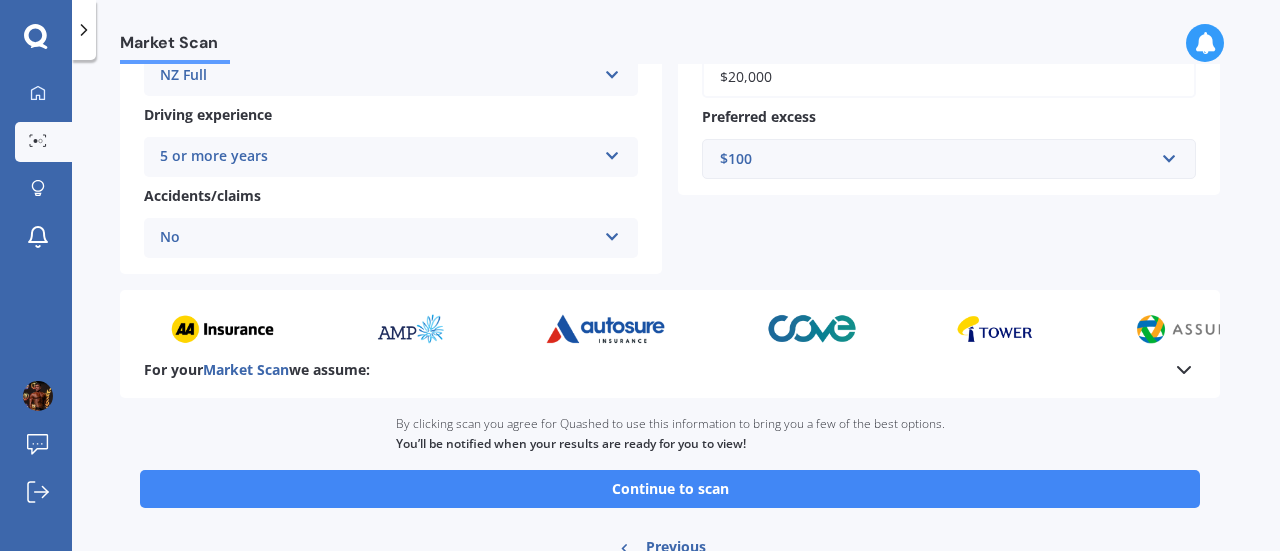 scroll, scrollTop: 480, scrollLeft: 0, axis: vertical 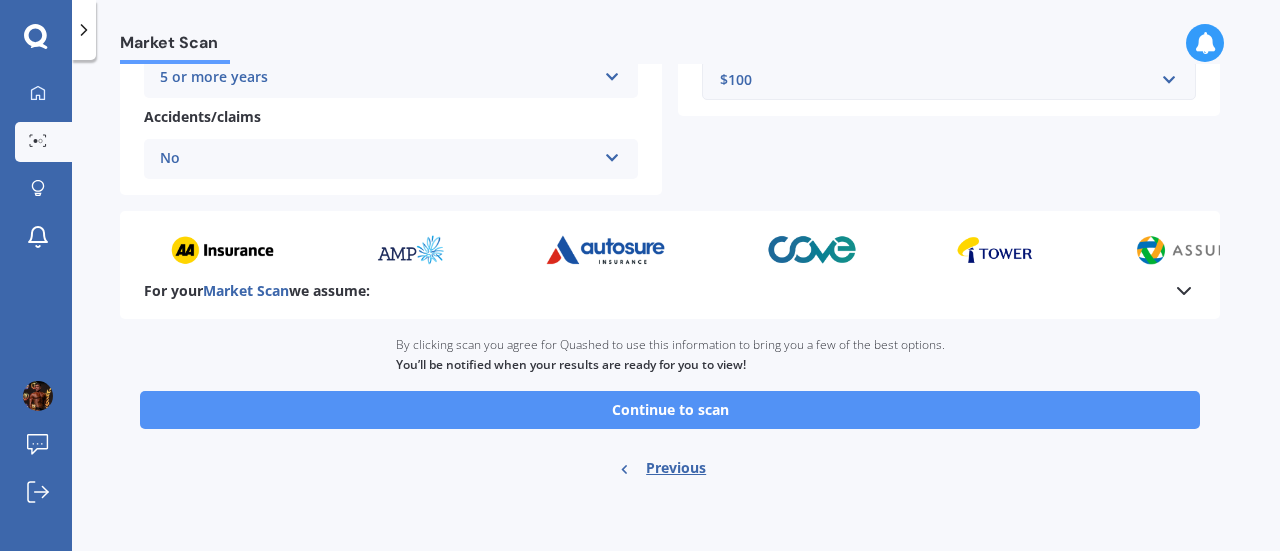 click on "Continue to scan" at bounding box center (670, 410) 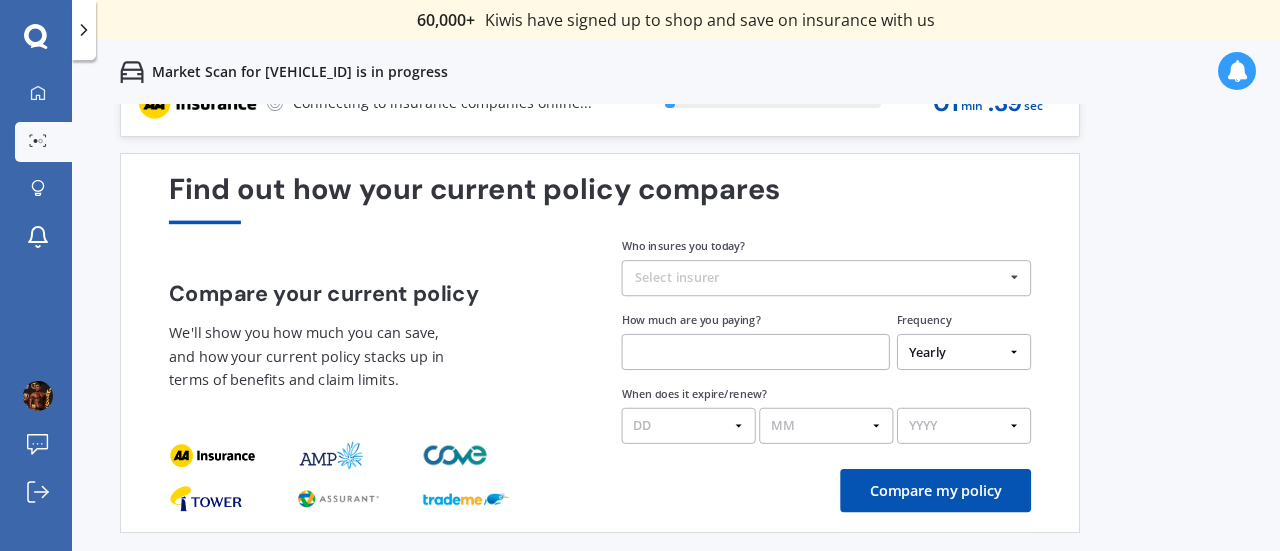 scroll, scrollTop: 0, scrollLeft: 0, axis: both 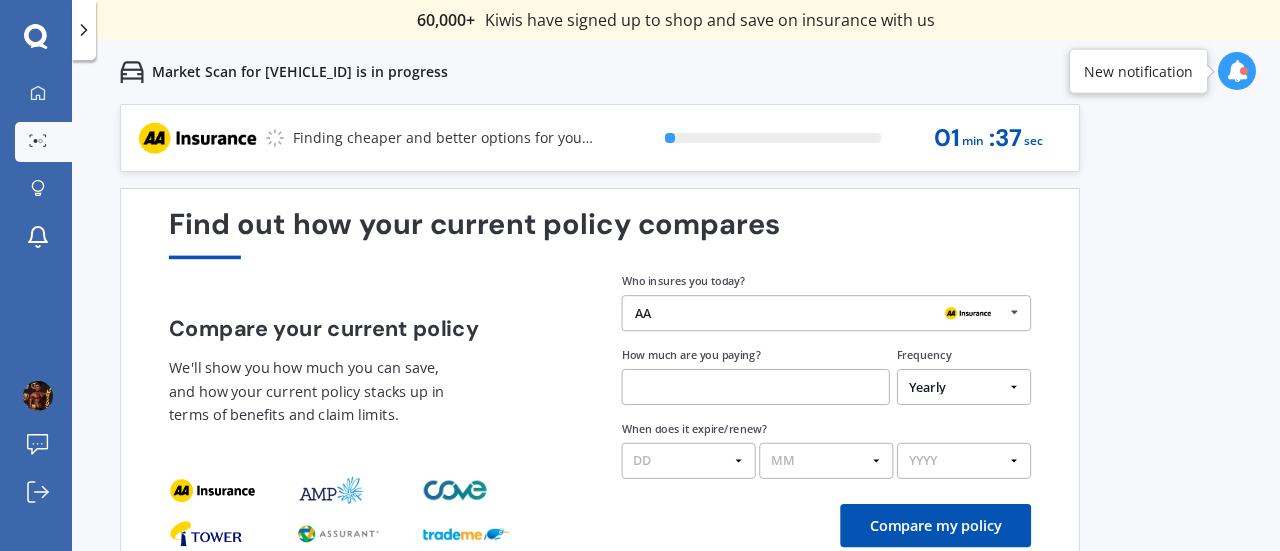 click on "AA" at bounding box center [819, 313] 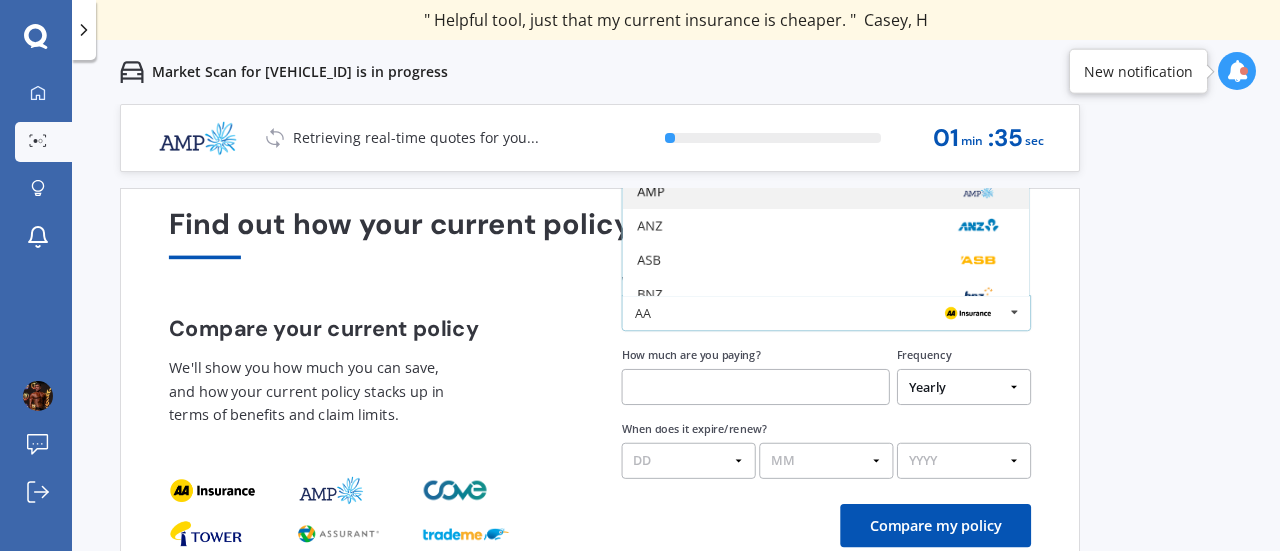 click on "AMP" at bounding box center [650, 192] 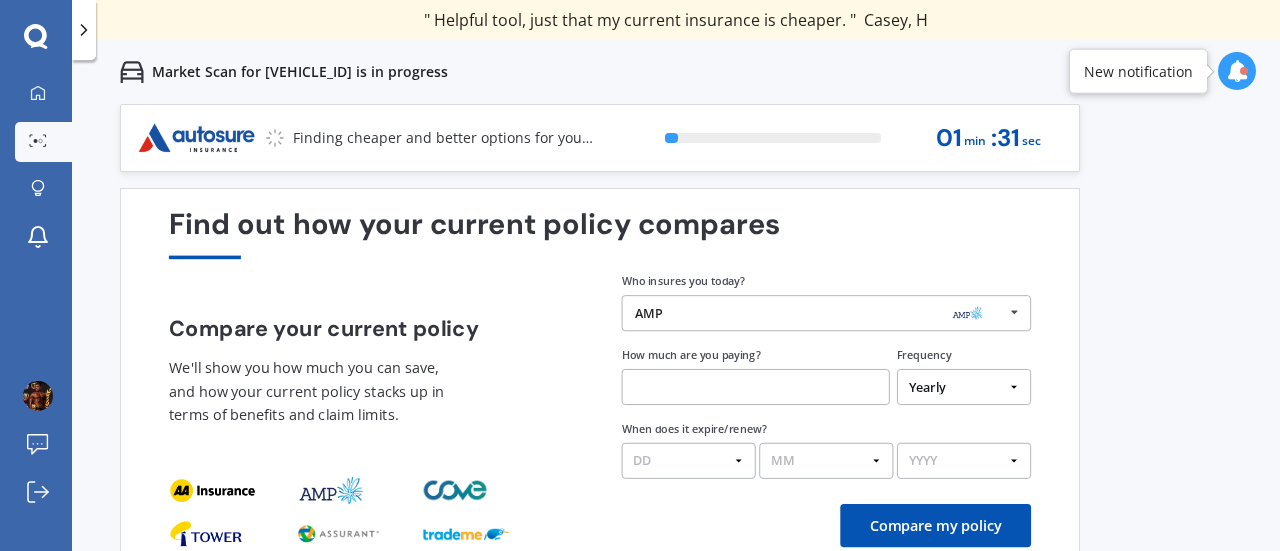 click at bounding box center [756, 387] 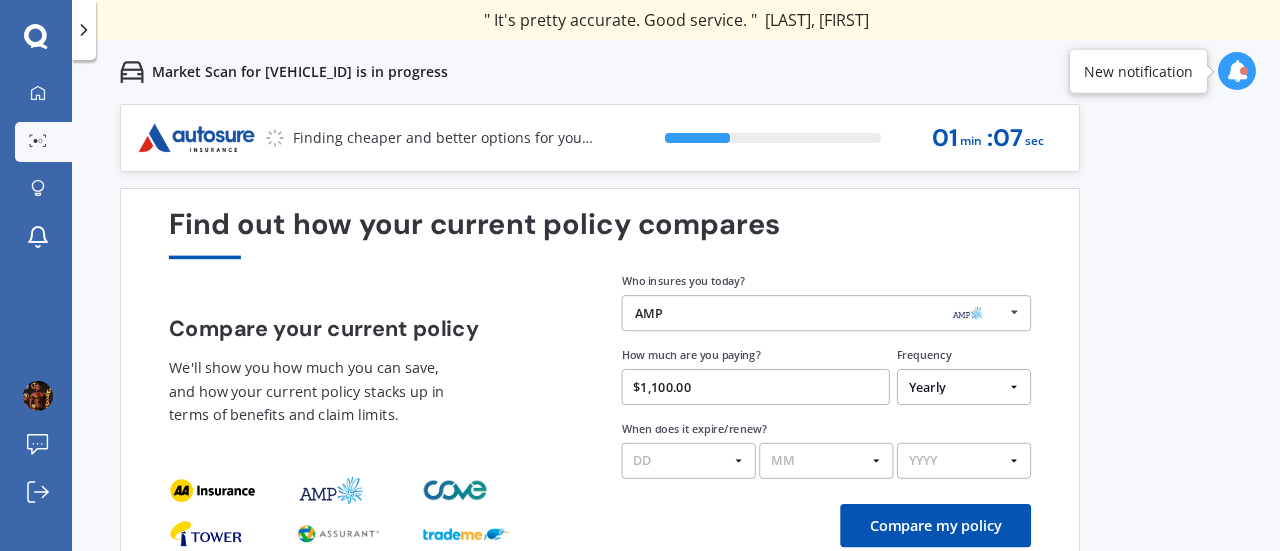 type on "$1,100.00" 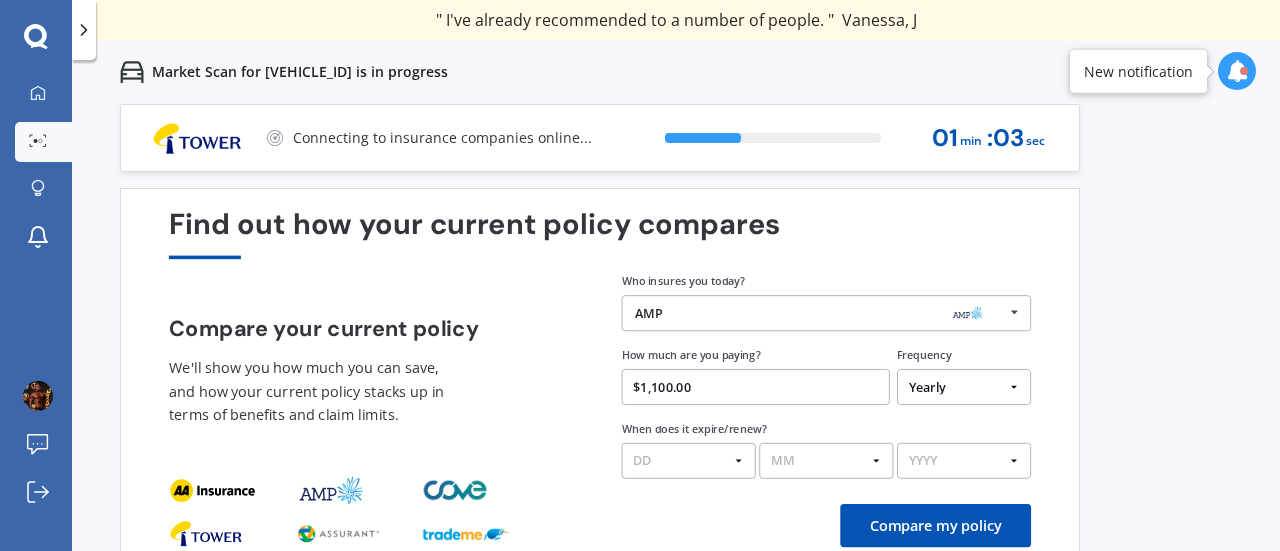 select on "03" 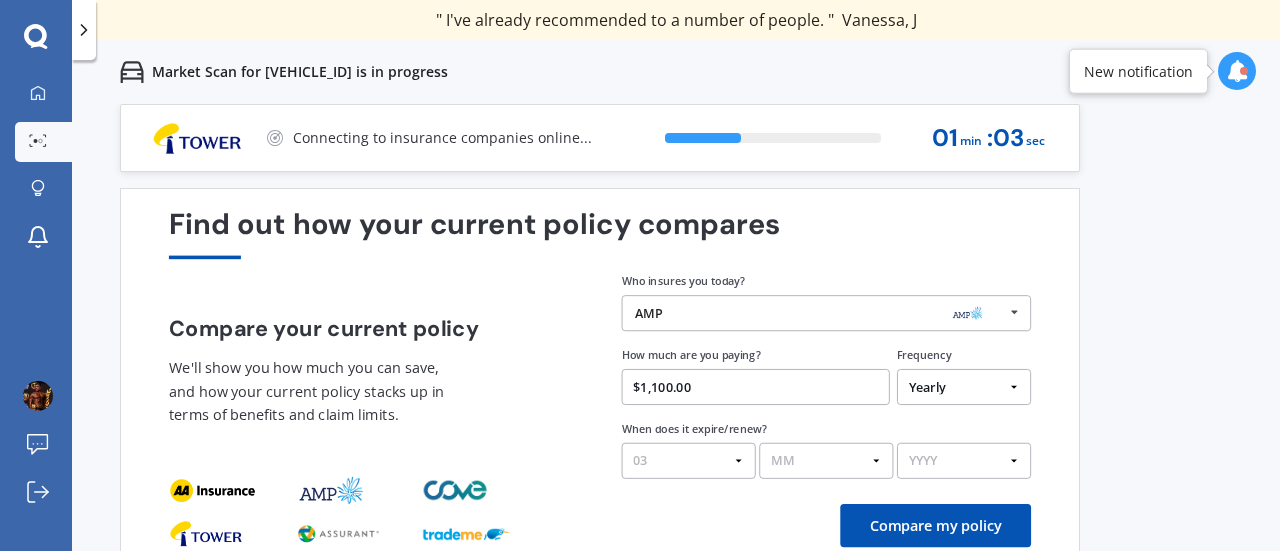 click on "DD 01 02 03 04 05 06 07 08 09 10 11 12 13 14 15 16 17 18 19 20 21 22 23 24 25 26 27 28 29 30 31" at bounding box center [689, 461] 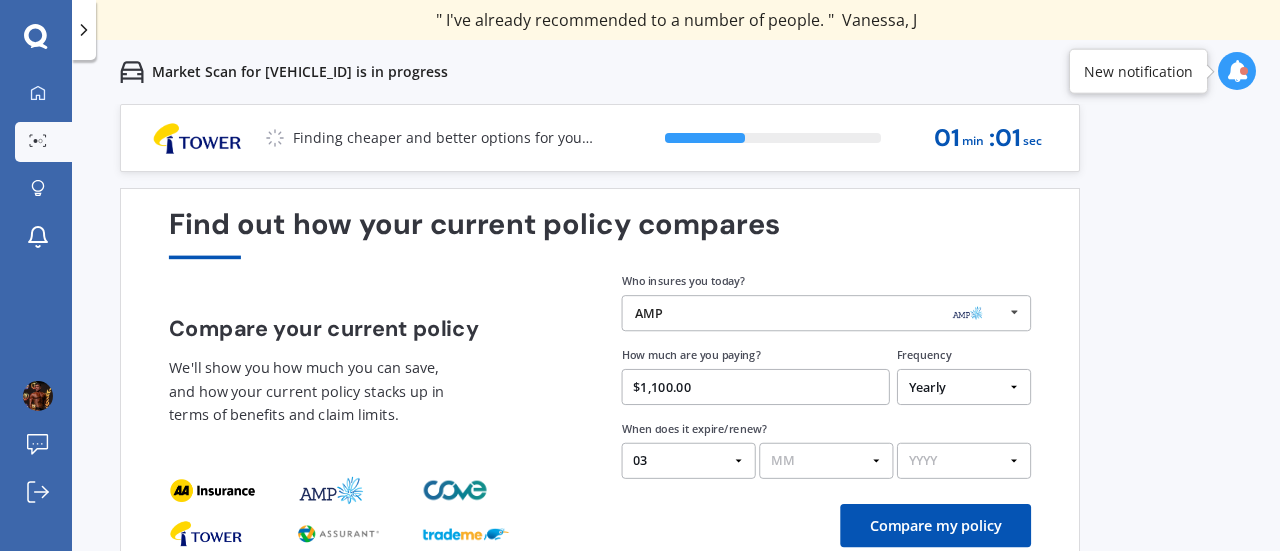 click on "MM 01 02 03 04 05 06 07 08 09 10 11 12" at bounding box center (826, 461) 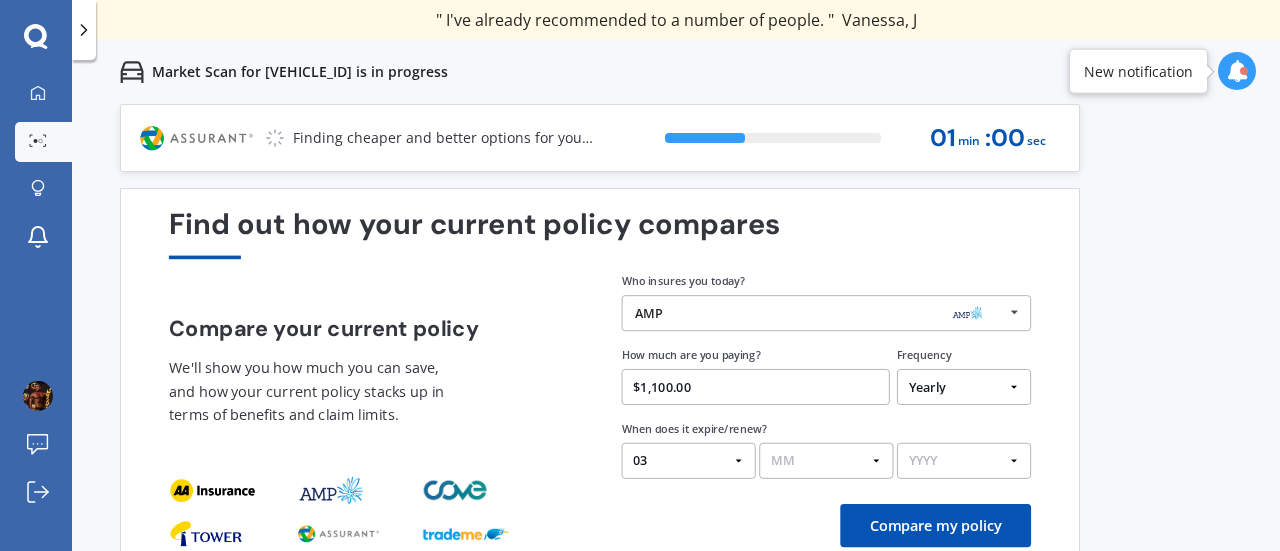 select on "12" 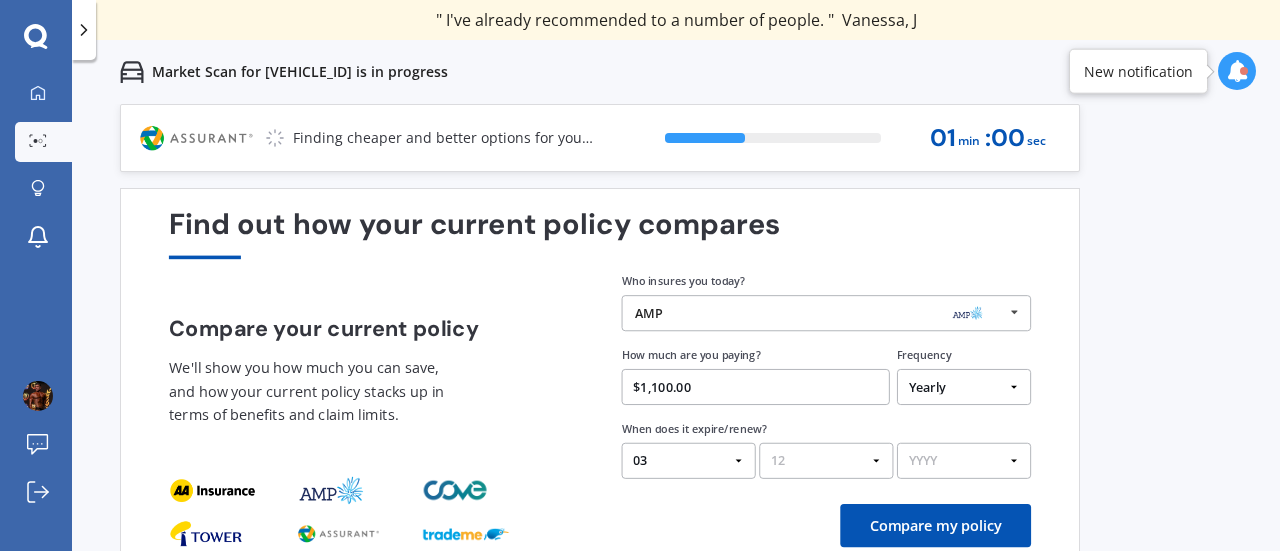 click on "MM 01 02 03 04 05 06 07 08 09 10 11 12" at bounding box center [826, 461] 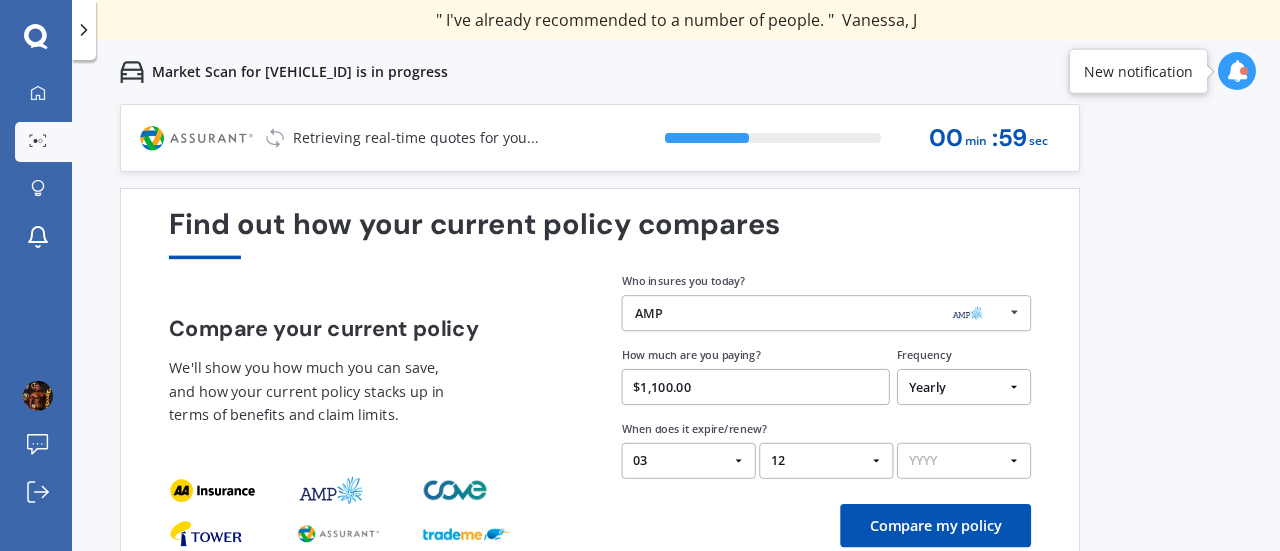 click on "YYYY 2026 2025 2024" at bounding box center (964, 461) 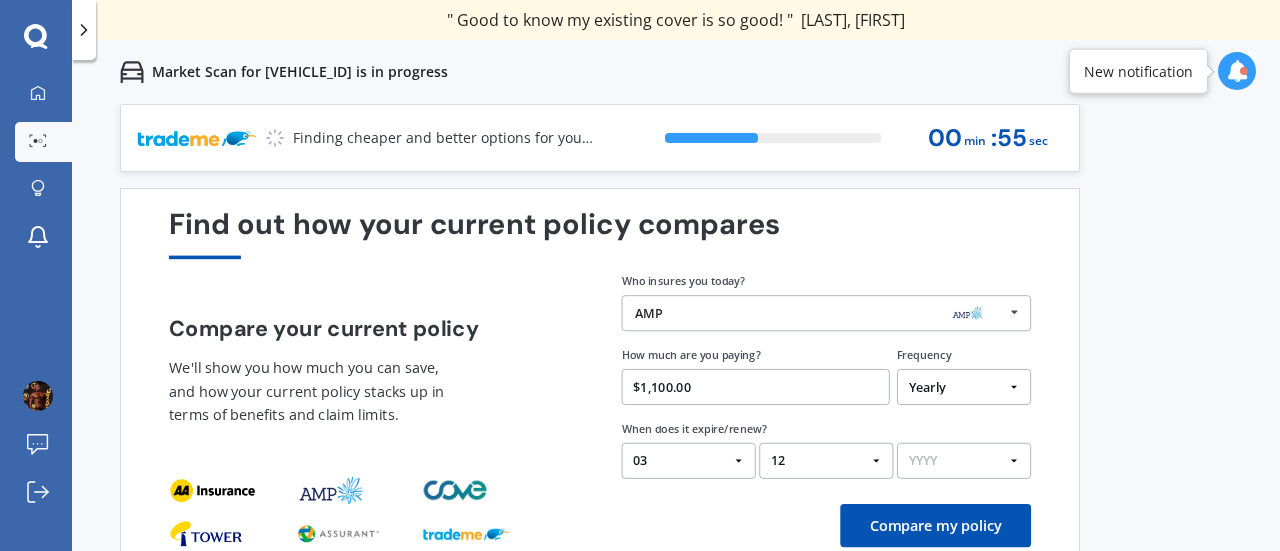 select on "2025" 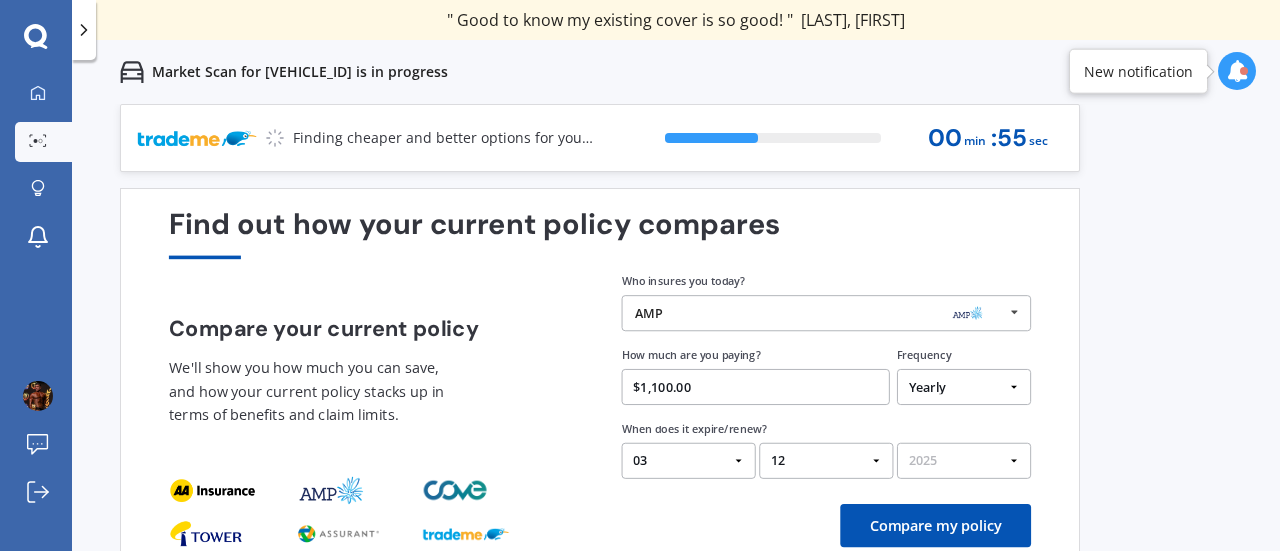 click on "YYYY 2026 2025 2024" at bounding box center [964, 461] 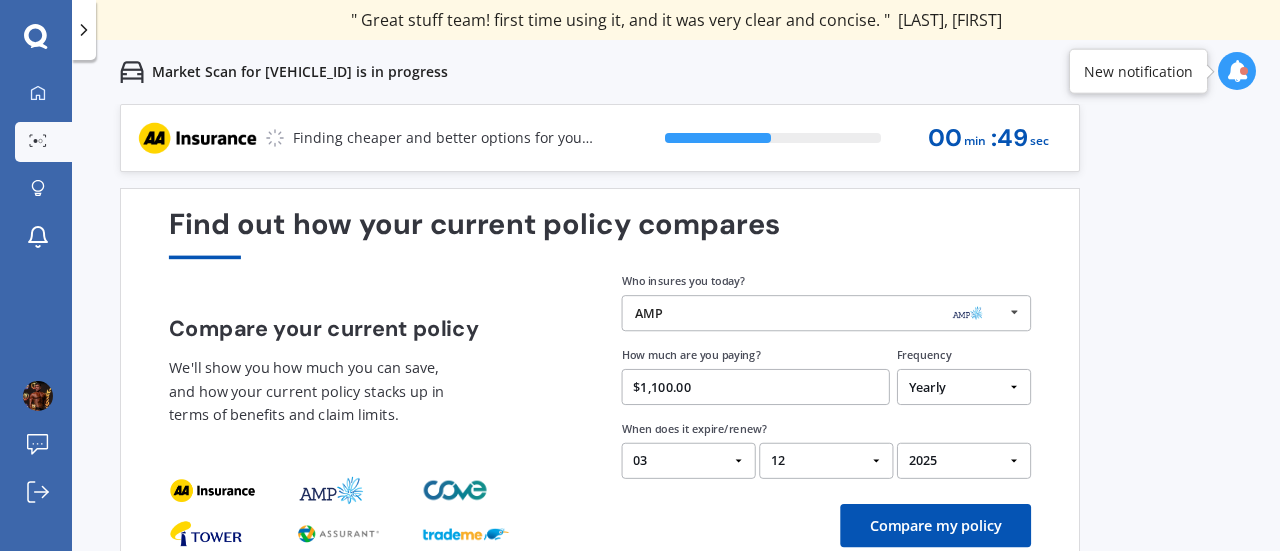 click on "Compare my policy" at bounding box center [935, 525] 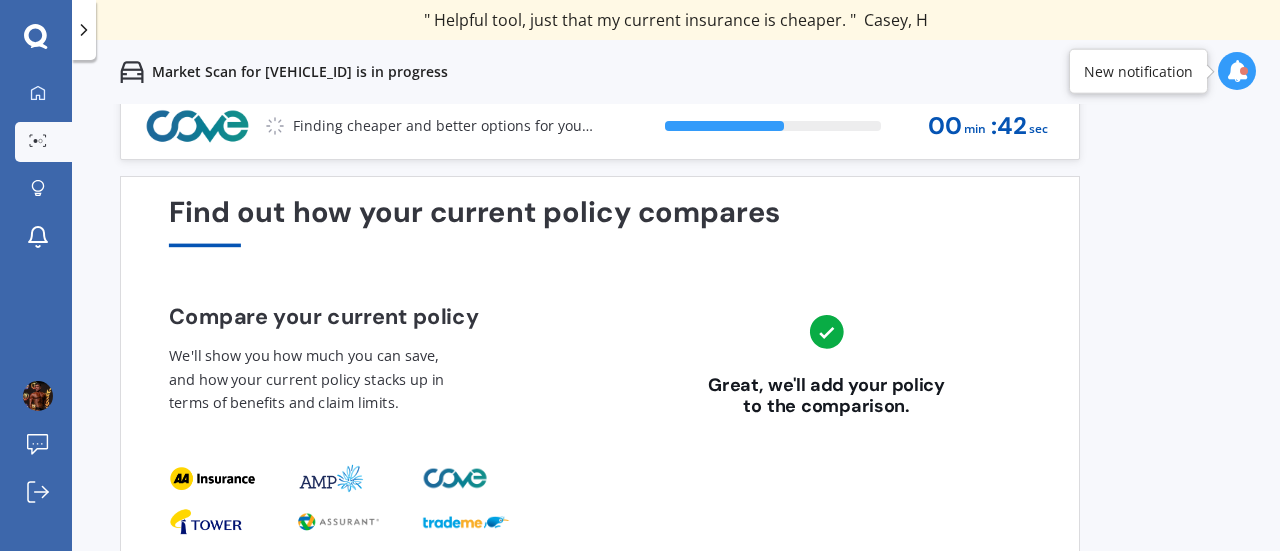 scroll, scrollTop: 0, scrollLeft: 0, axis: both 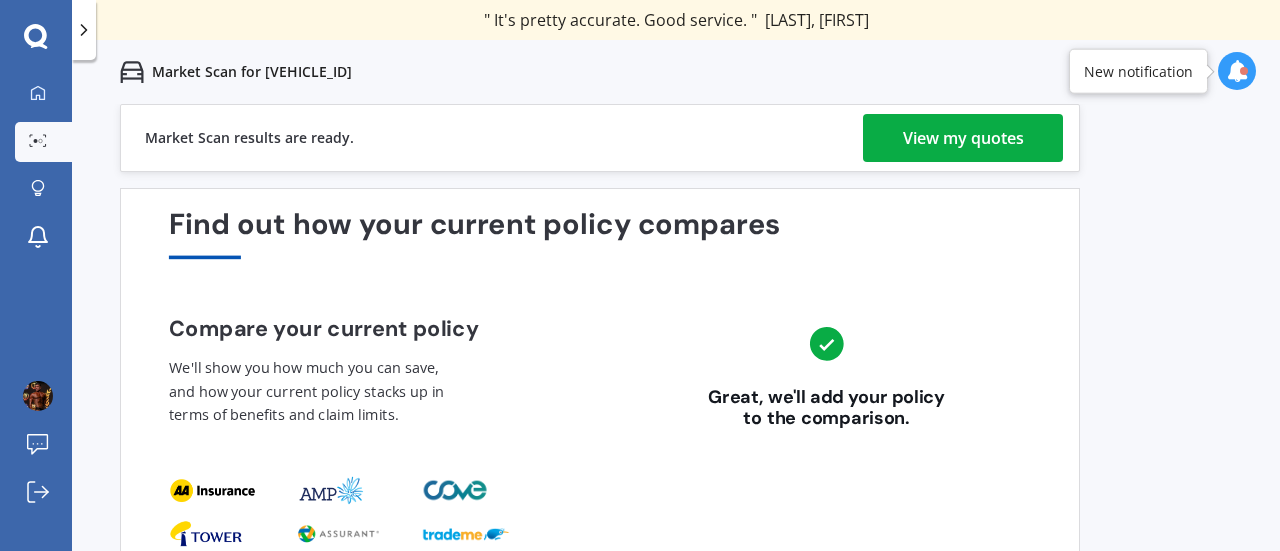 click on "View my quotes" at bounding box center (963, 138) 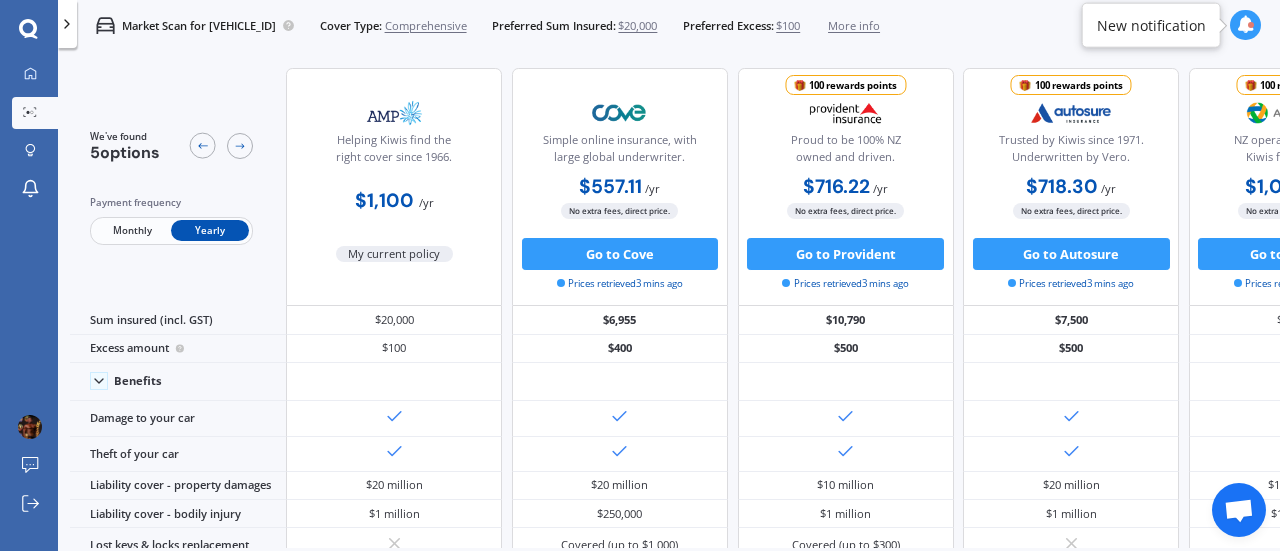 drag, startPoint x: 1062, startPoint y: 537, endPoint x: 1222, endPoint y: 529, distance: 160.19987 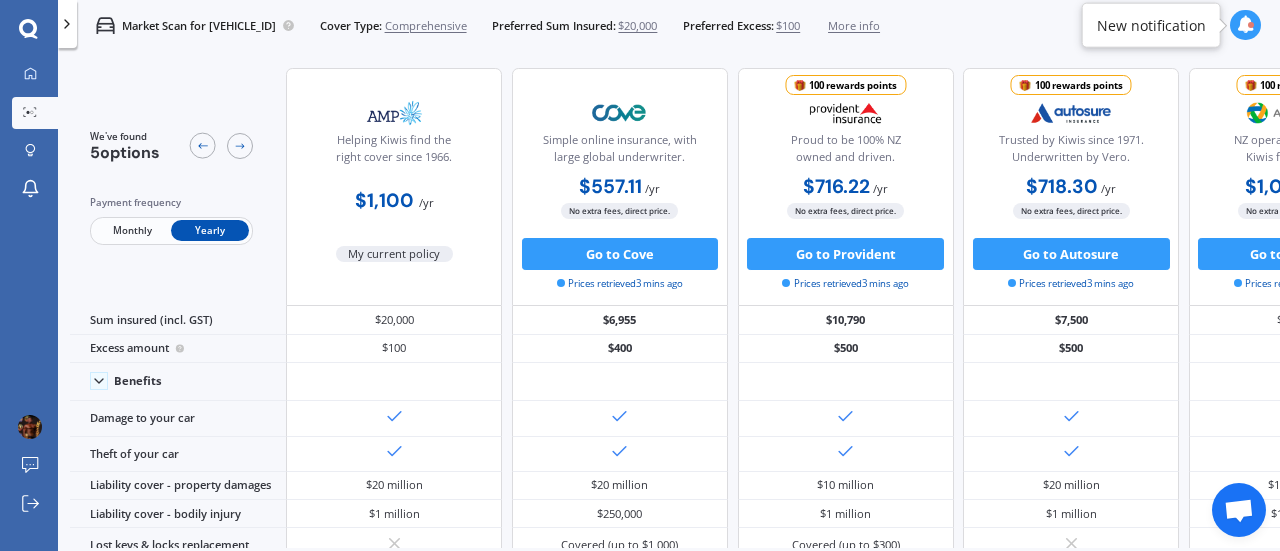 click on "We are experiencing high volume of Market Scans . Just a heads up we will have your results ready as soon as possible. My Dashboard Market Scan Explore insurance Notifications [FIRST] [LAST] Submit feedback Log out Market Scan for [VEHICLE_ID] Cover Type: Comprehensive Preferred Sum Insured: $20,000 Preferred Excess: $100 More info Comprehensive Value: $20,000 Excess: $100 Market Scan for [VEHICLE_ID] Cover Type: Comprehensive Preferred Sum Insured: $20,000 Preferred Excess: $100 More info Comprehensive Value: $20,000 Excess: $100 We've found 5 options Payment frequency Monthly Yearly Helping Kiwis find the right cover since 1966. $1,100 / yr My current policy Simple online insurance, with large global underwriter. $557.11 / yr $557.11 / yr $51.47 / mo No extra fees, direct price. Go to Cove Prices retrieved 3 mins ago 100 rewards points Proud to be 100% NZ owned and driven. $716.22 / yr $716.22 / yr $71.63 / mo No extra fees, direct price. Go to Provident Prices retrieved /" at bounding box center (640, 275) 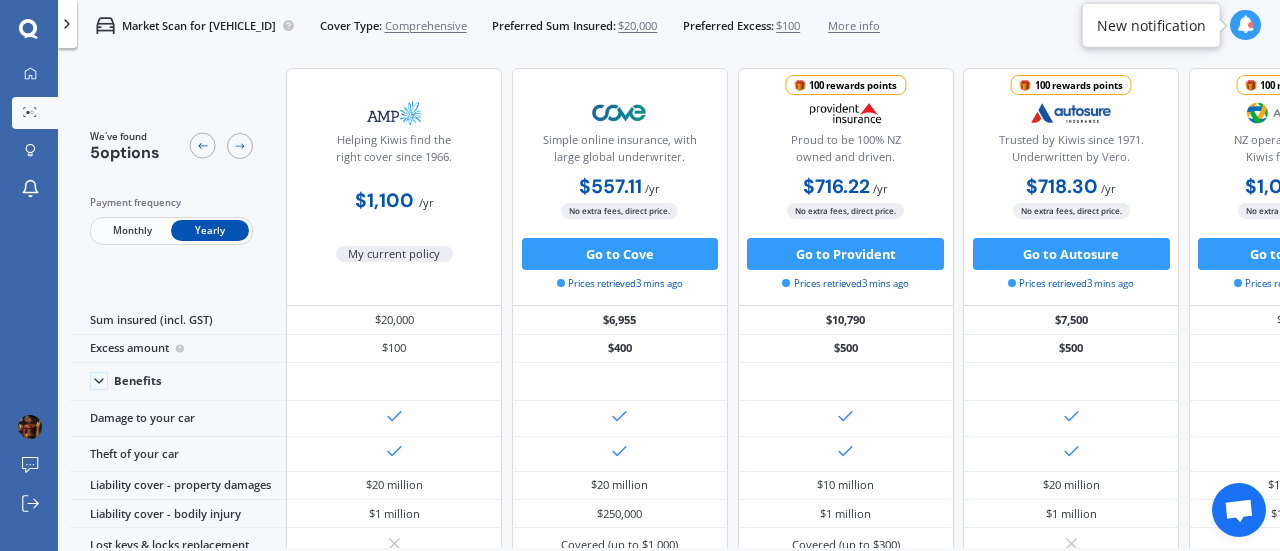 scroll, scrollTop: 0, scrollLeft: 165, axis: horizontal 